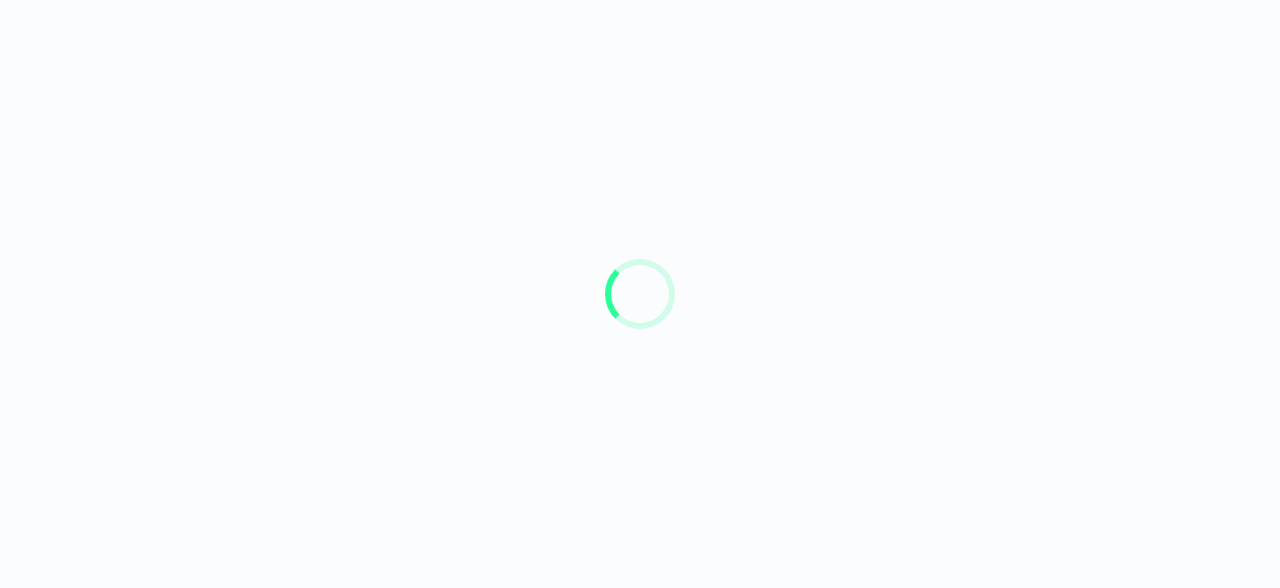 scroll, scrollTop: 0, scrollLeft: 0, axis: both 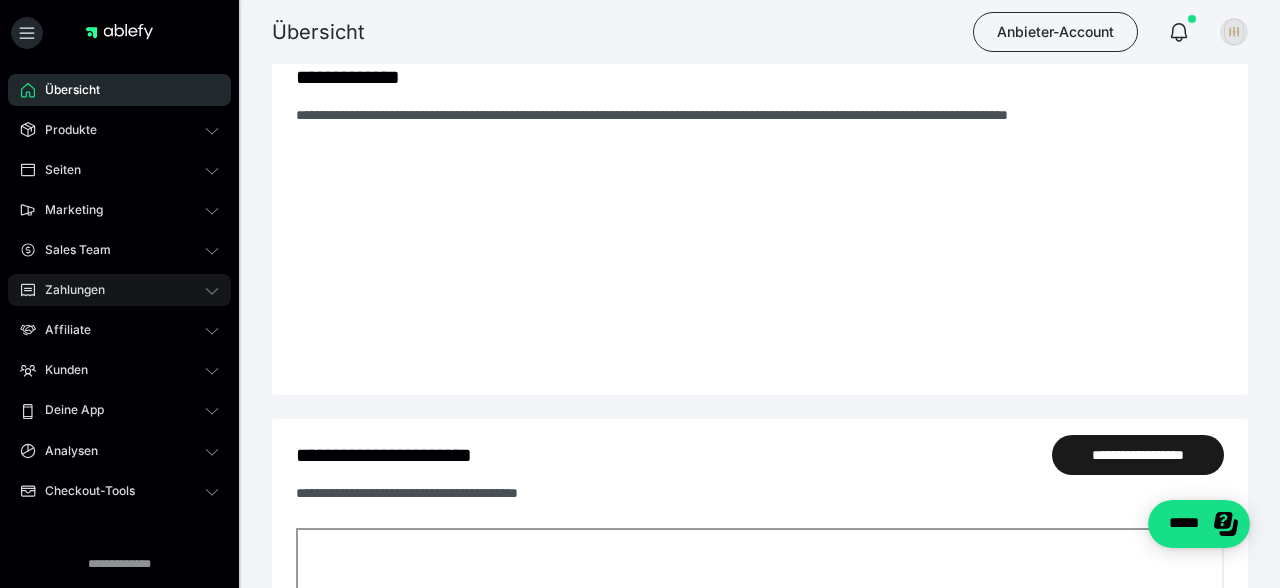 click on "Zahlungen" at bounding box center [68, 290] 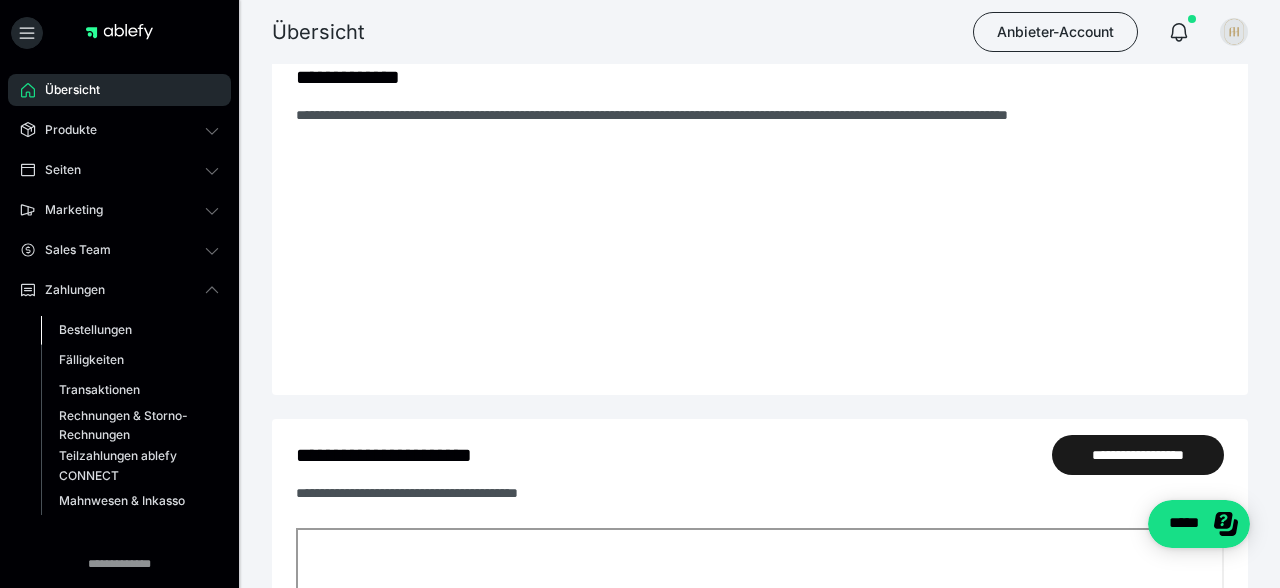 click on "Bestellungen" at bounding box center [95, 329] 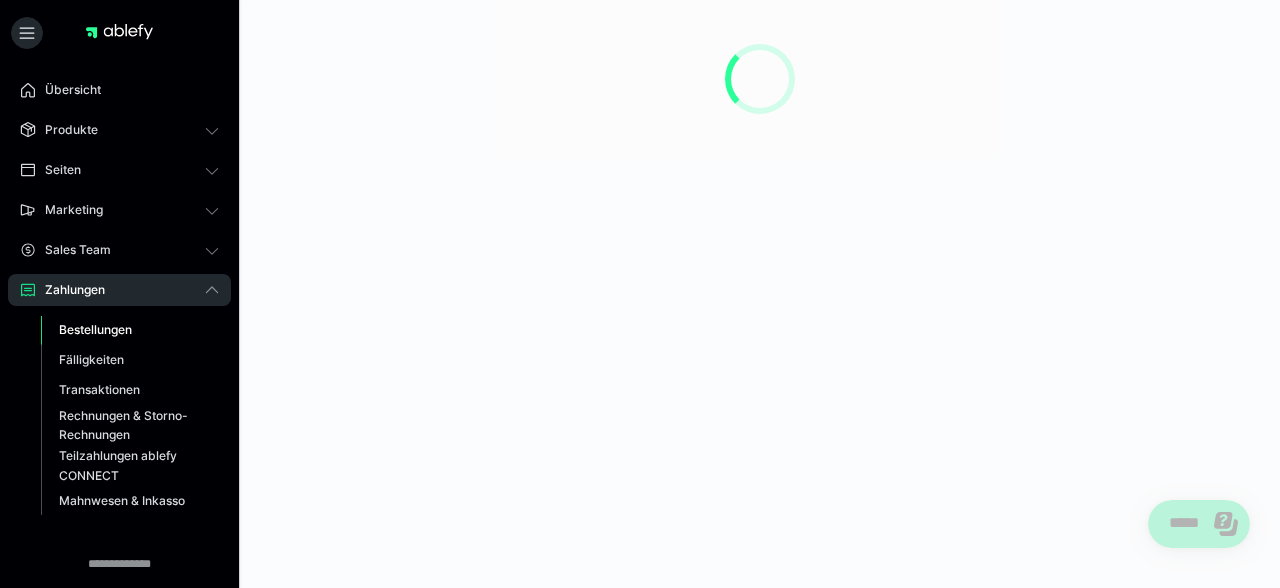 scroll, scrollTop: 0, scrollLeft: 0, axis: both 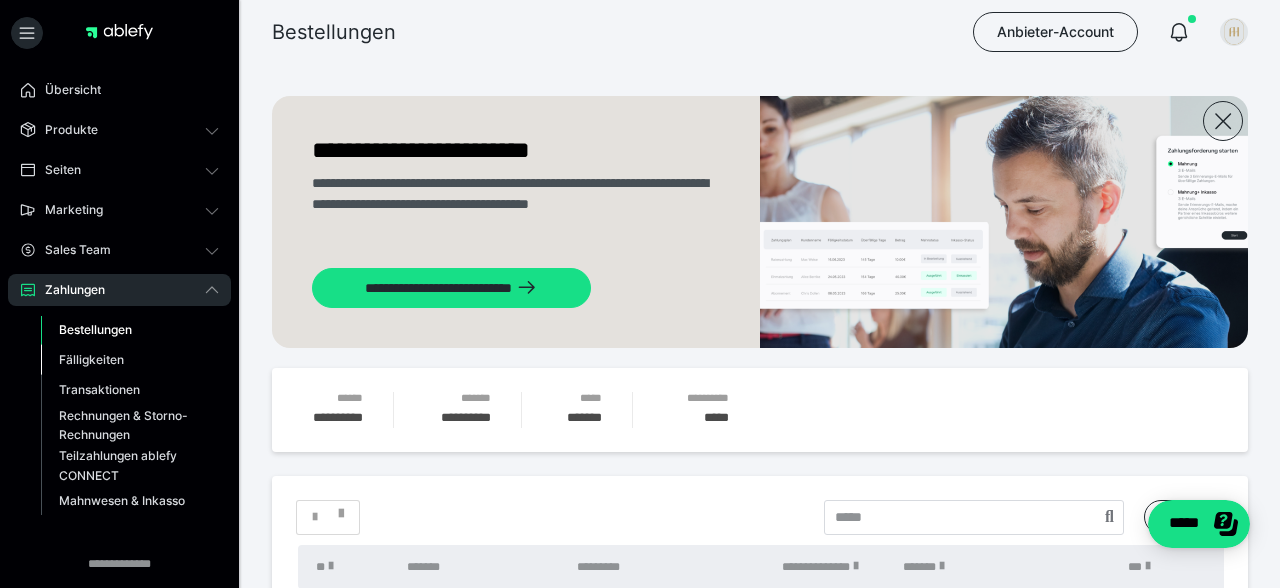 click on "Fälligkeiten" at bounding box center (91, 359) 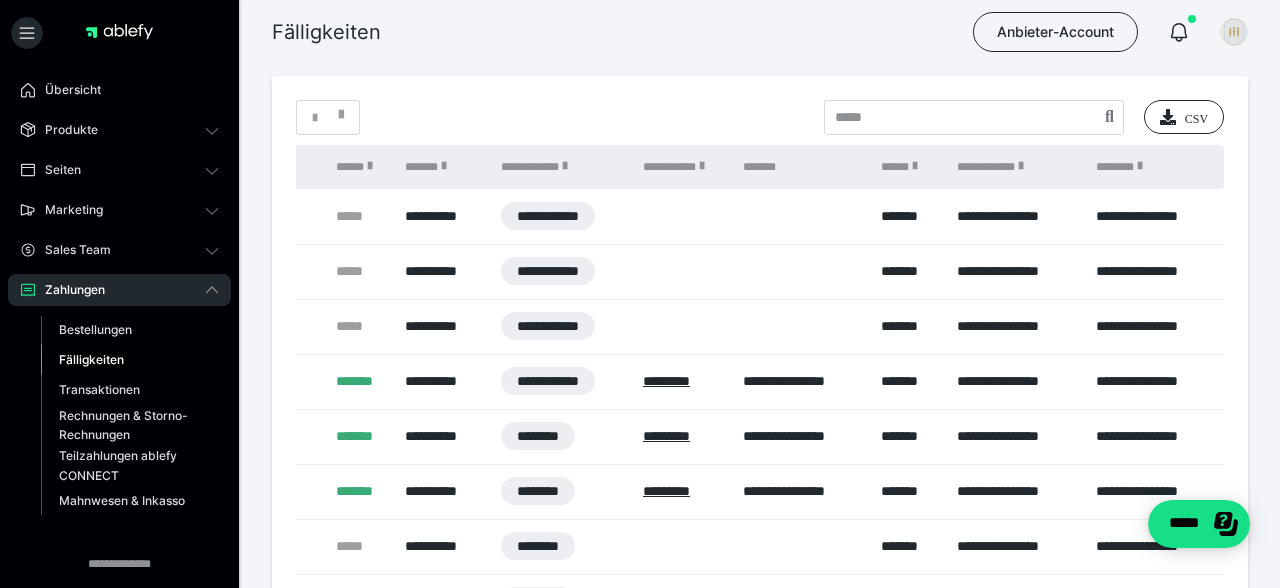 scroll, scrollTop: 0, scrollLeft: 0, axis: both 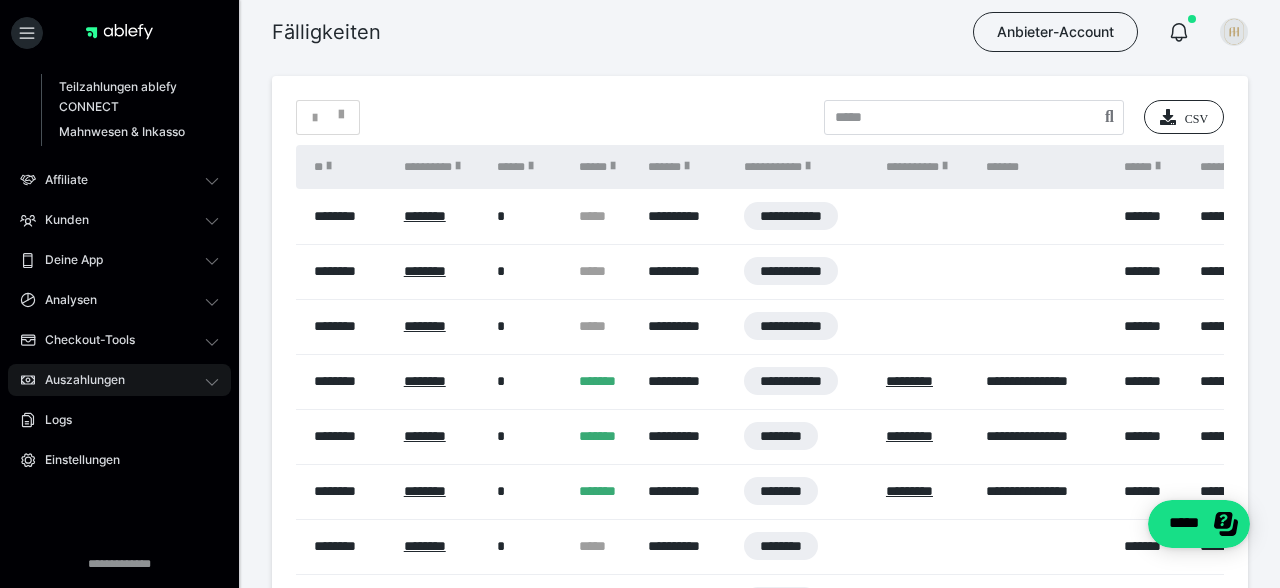 click on "Auszahlungen" at bounding box center (119, 380) 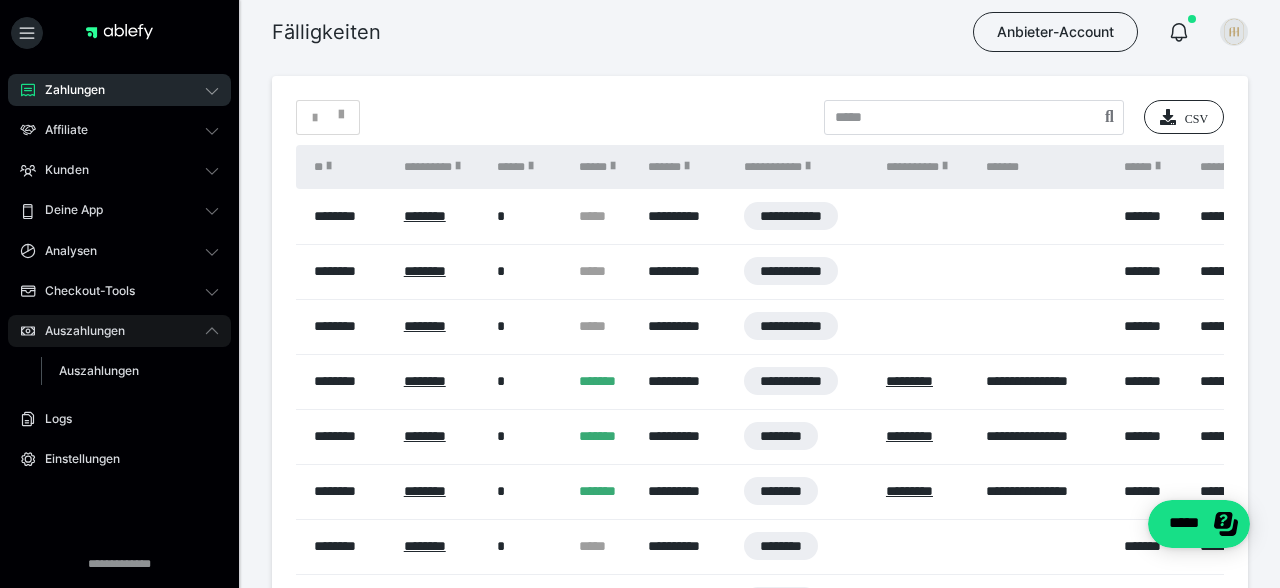 scroll, scrollTop: 199, scrollLeft: 0, axis: vertical 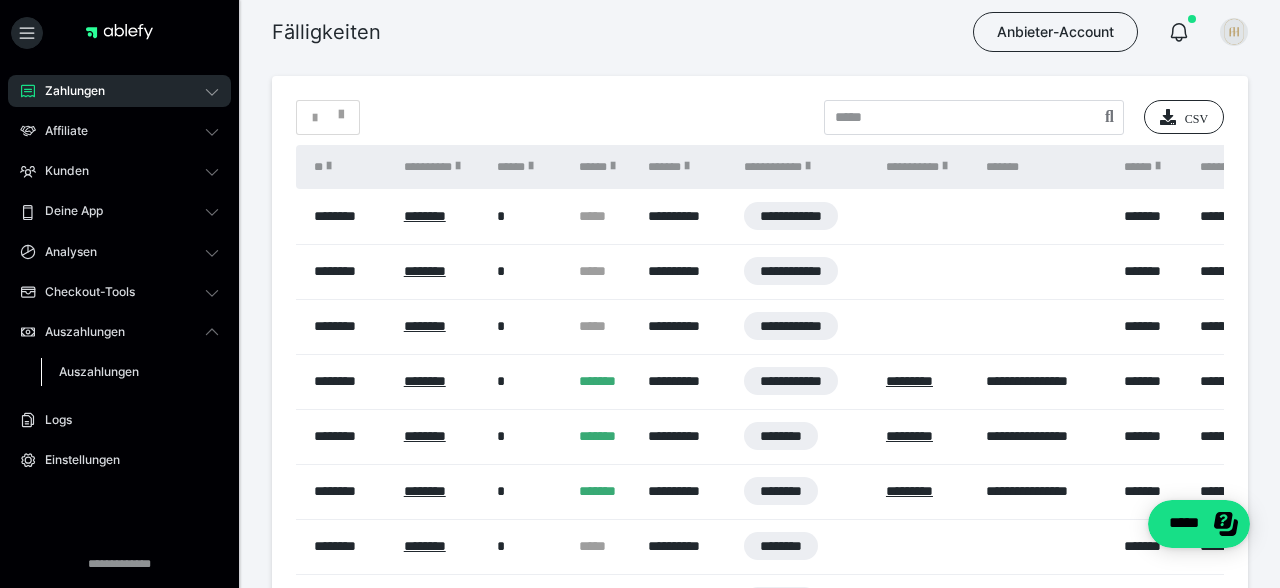 click on "Auszahlungen" at bounding box center [99, 371] 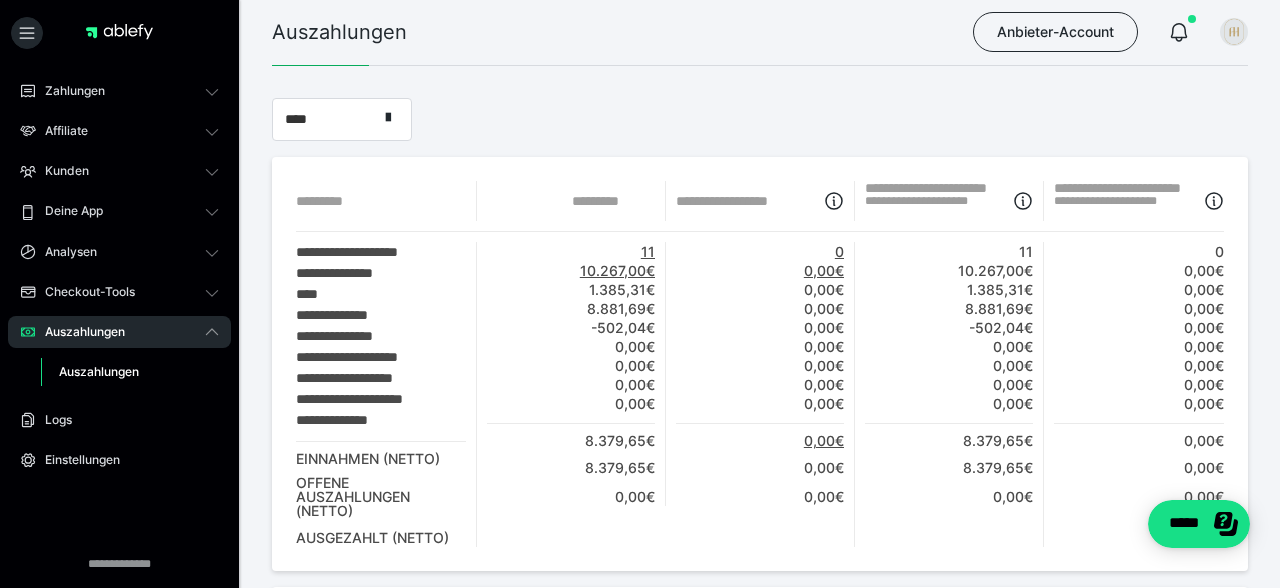 scroll, scrollTop: 0, scrollLeft: 0, axis: both 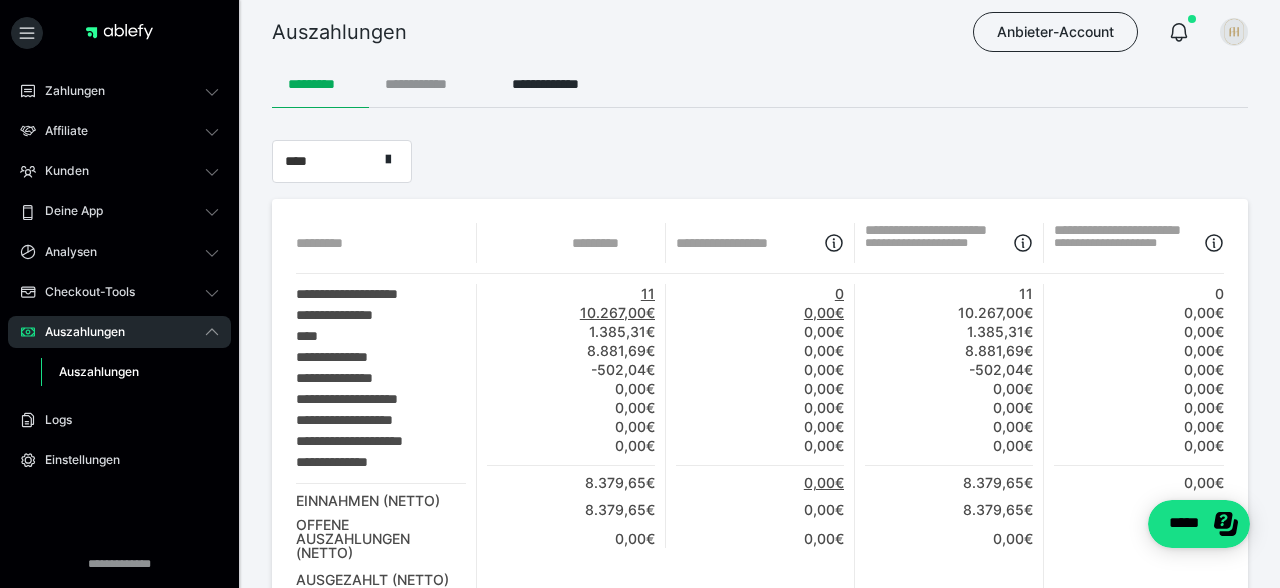 click on "**********" at bounding box center (432, 84) 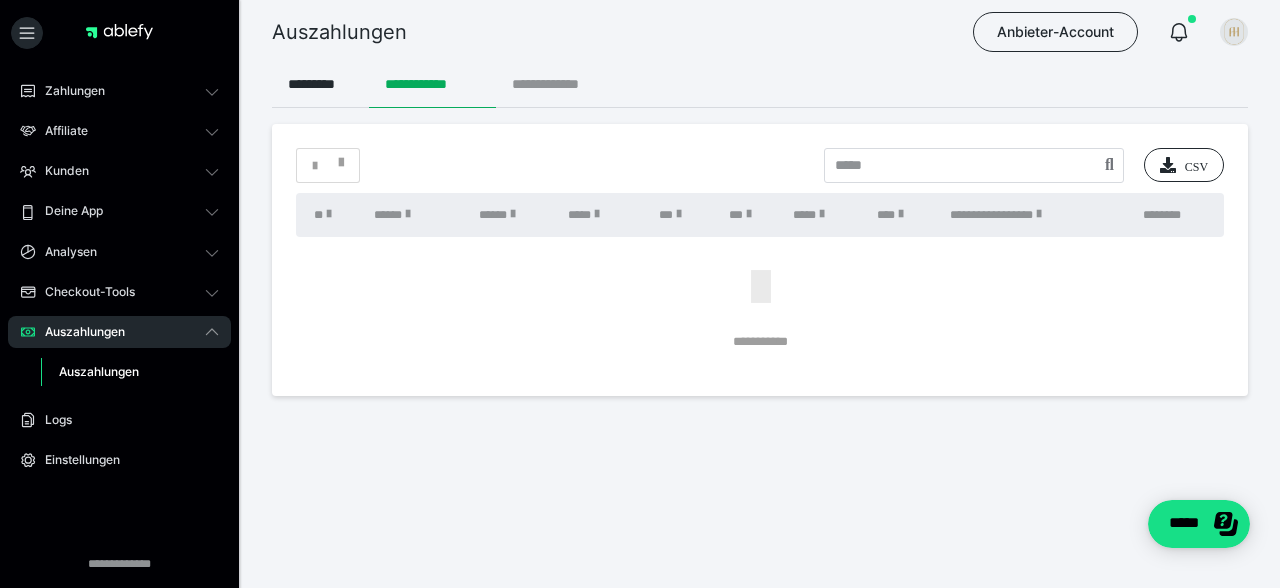 click on "**********" at bounding box center (557, 84) 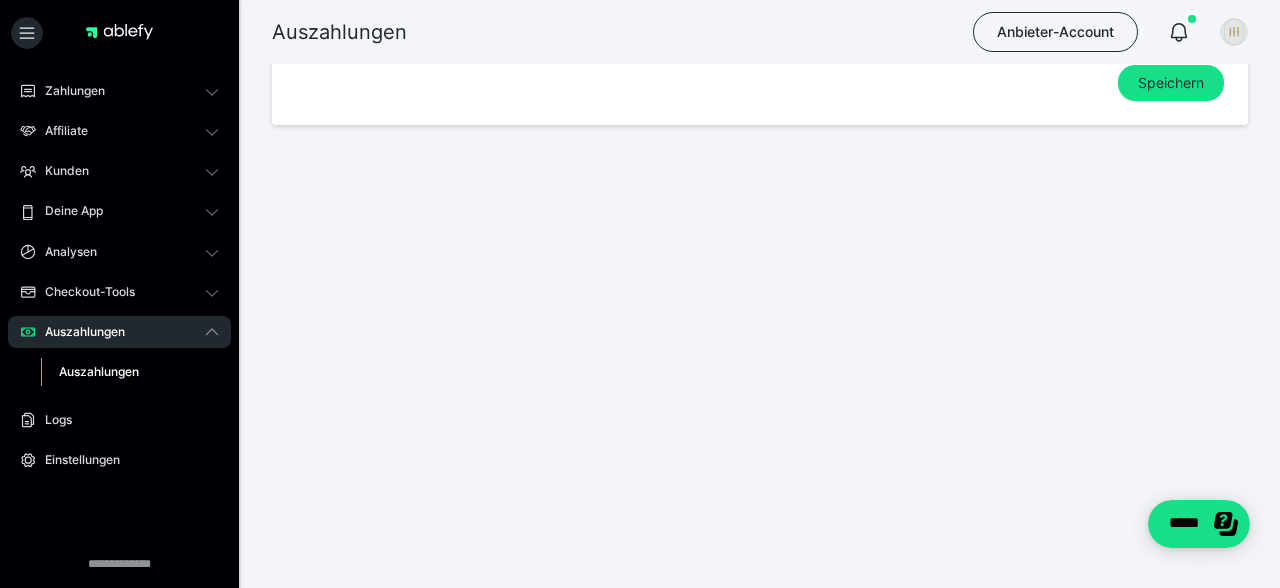 scroll, scrollTop: 0, scrollLeft: 0, axis: both 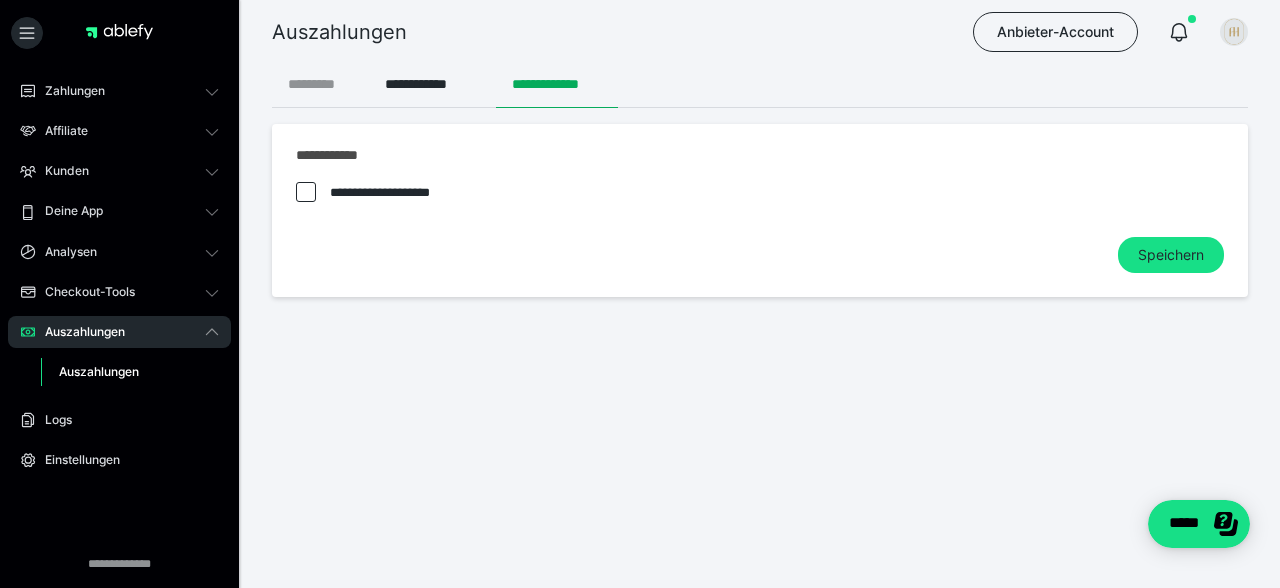 click on "*********" at bounding box center [320, 84] 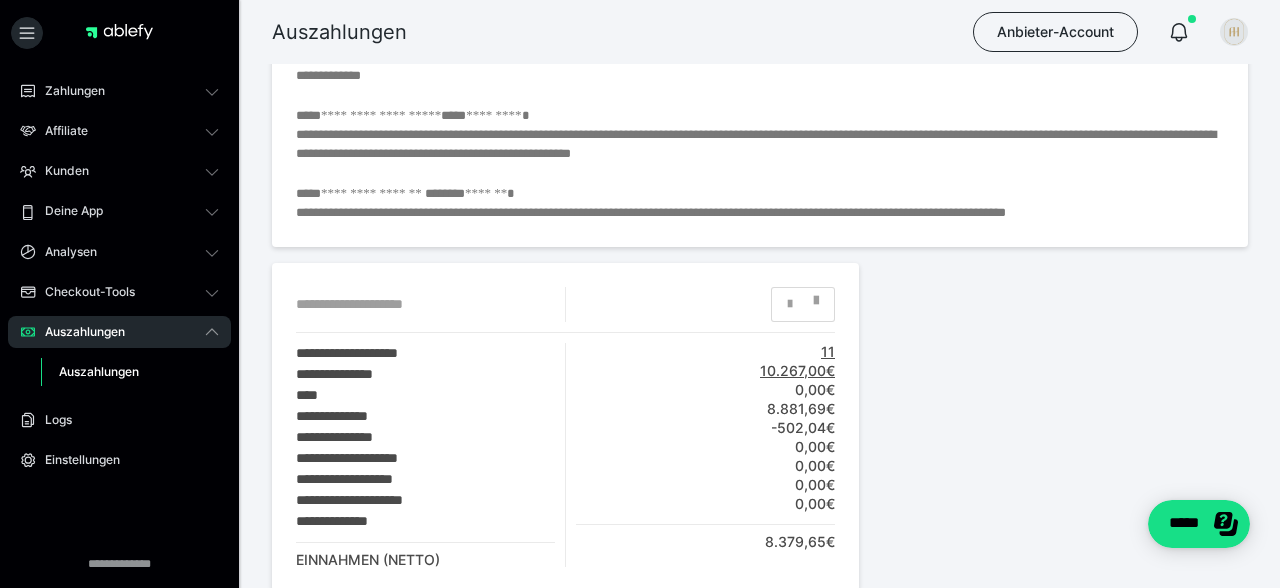 scroll, scrollTop: 788, scrollLeft: 0, axis: vertical 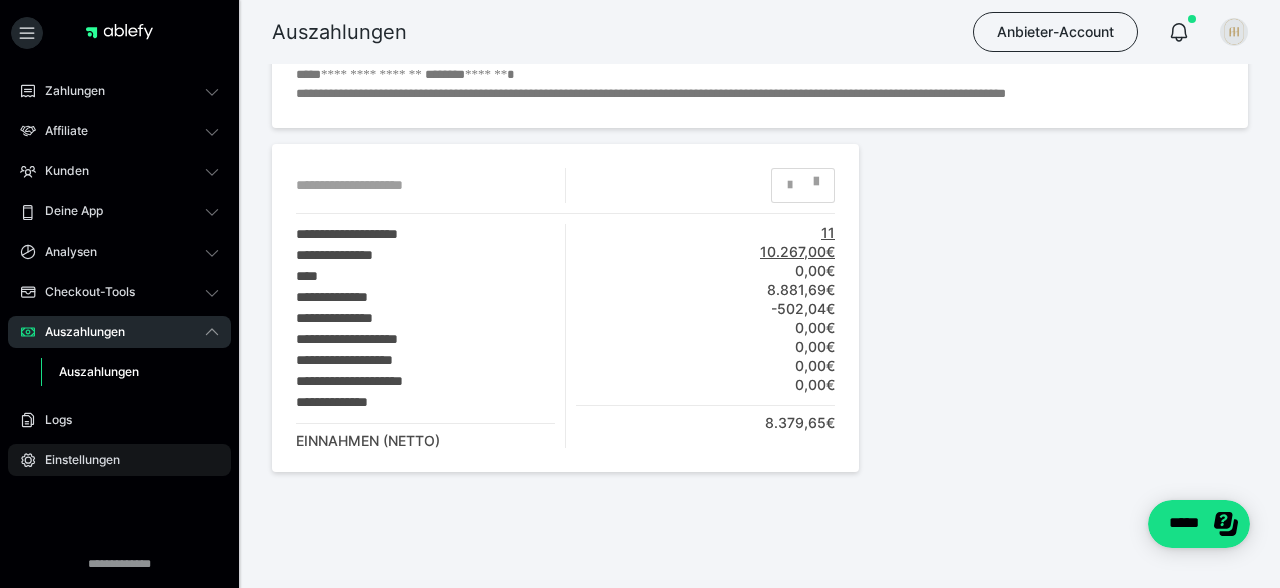 click on "Einstellungen" at bounding box center (75, 460) 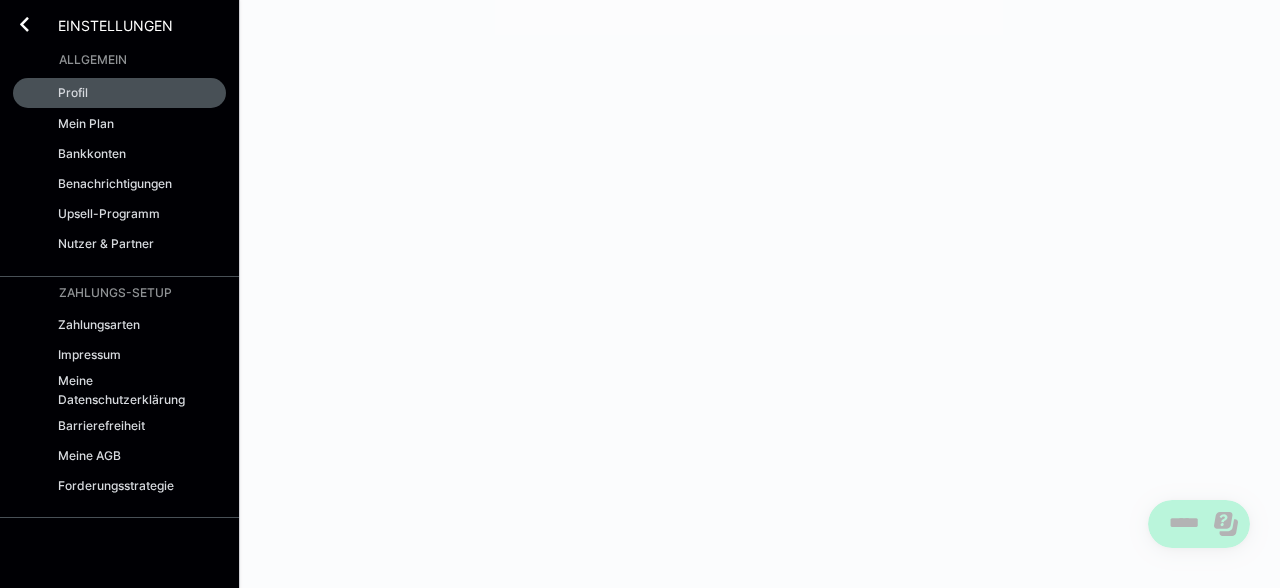 scroll, scrollTop: 0, scrollLeft: 0, axis: both 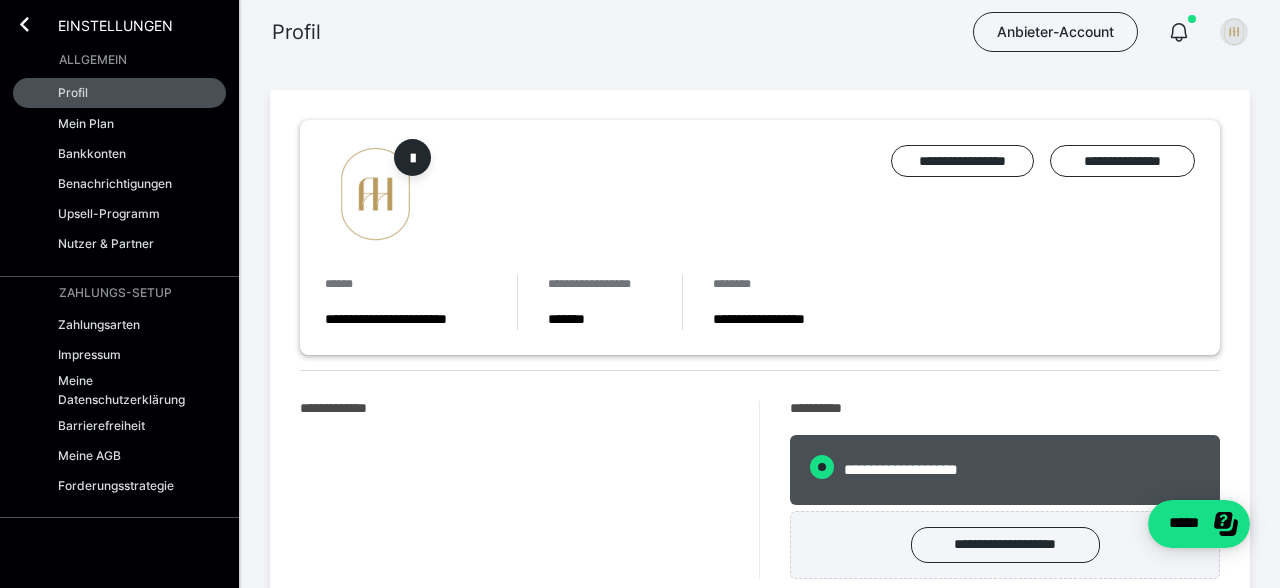 radio on "****" 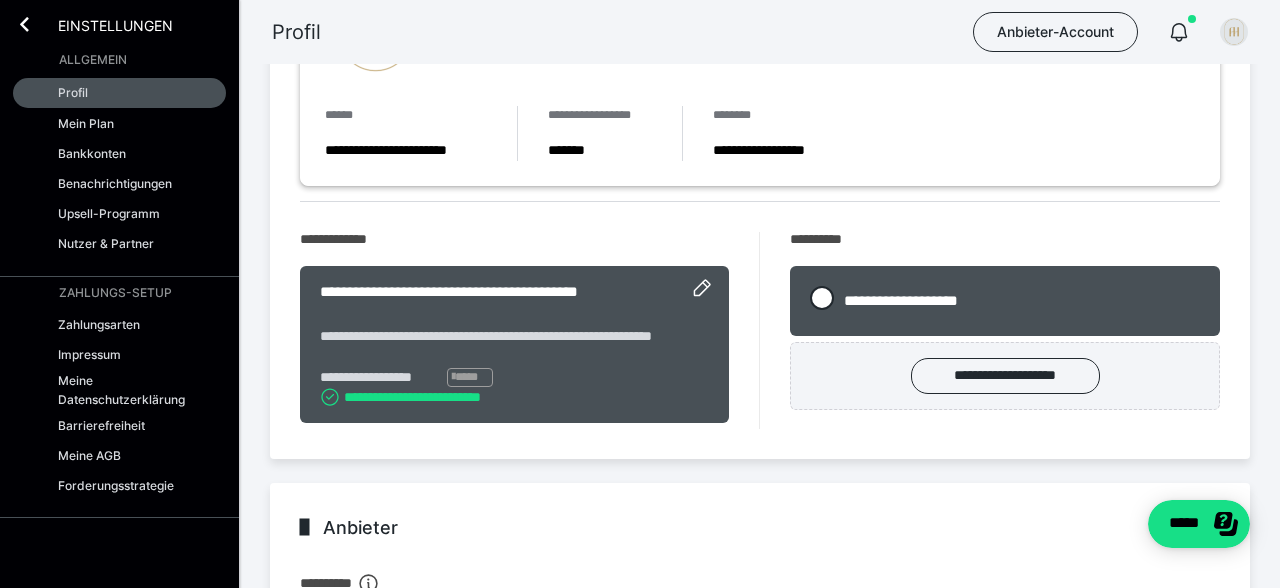 scroll, scrollTop: 0, scrollLeft: 0, axis: both 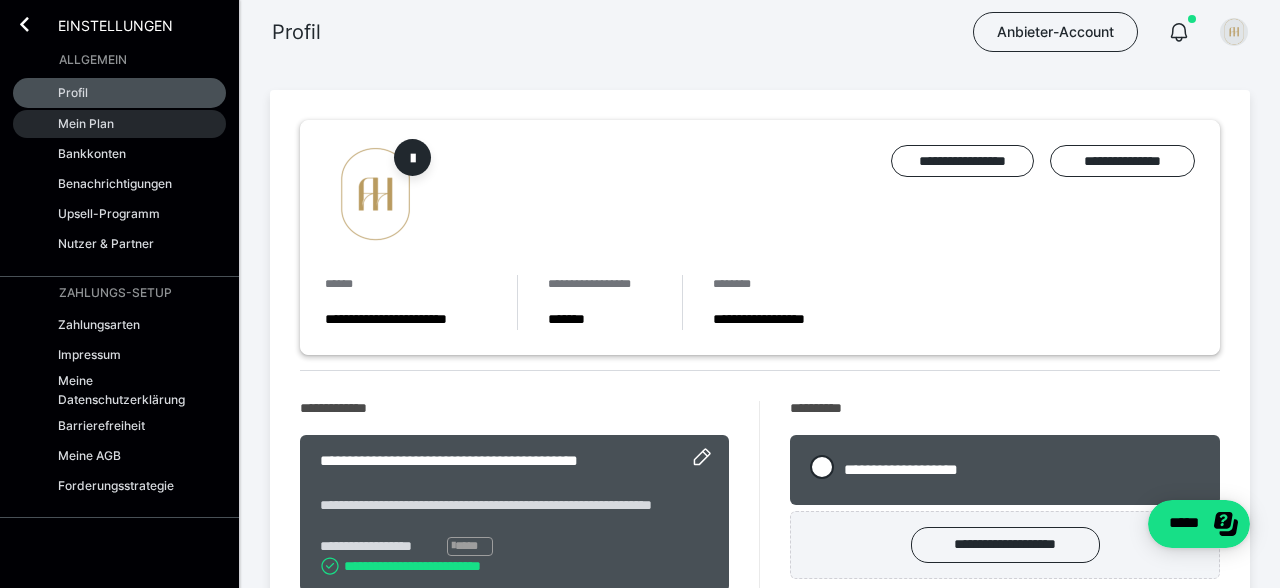 click on "Mein Plan" at bounding box center [86, 123] 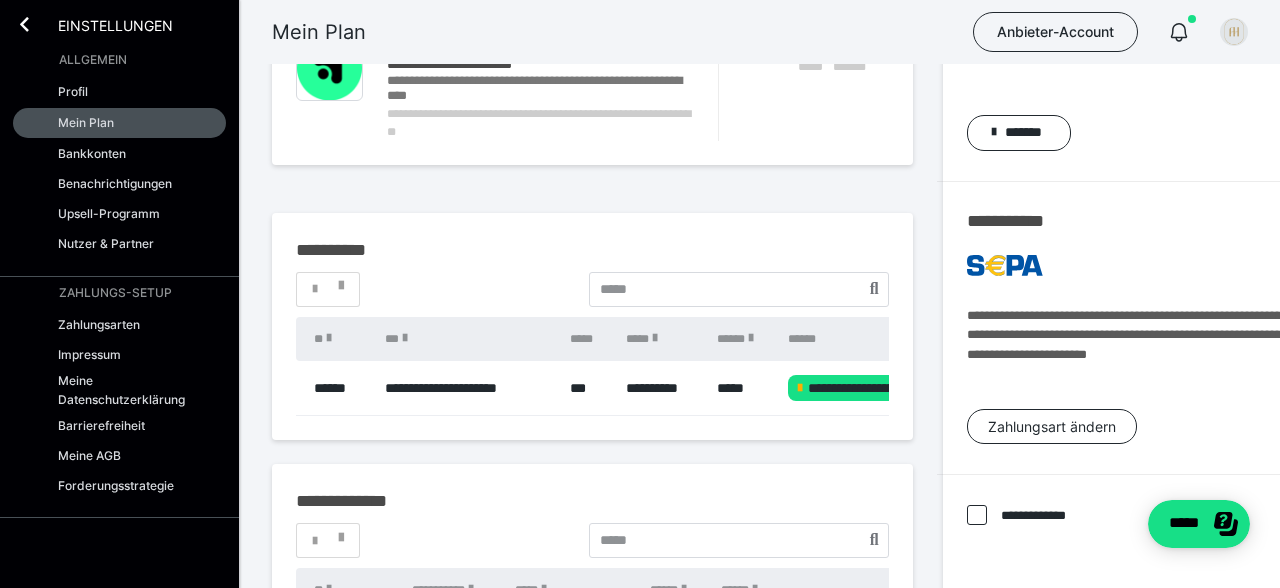 scroll, scrollTop: 0, scrollLeft: 0, axis: both 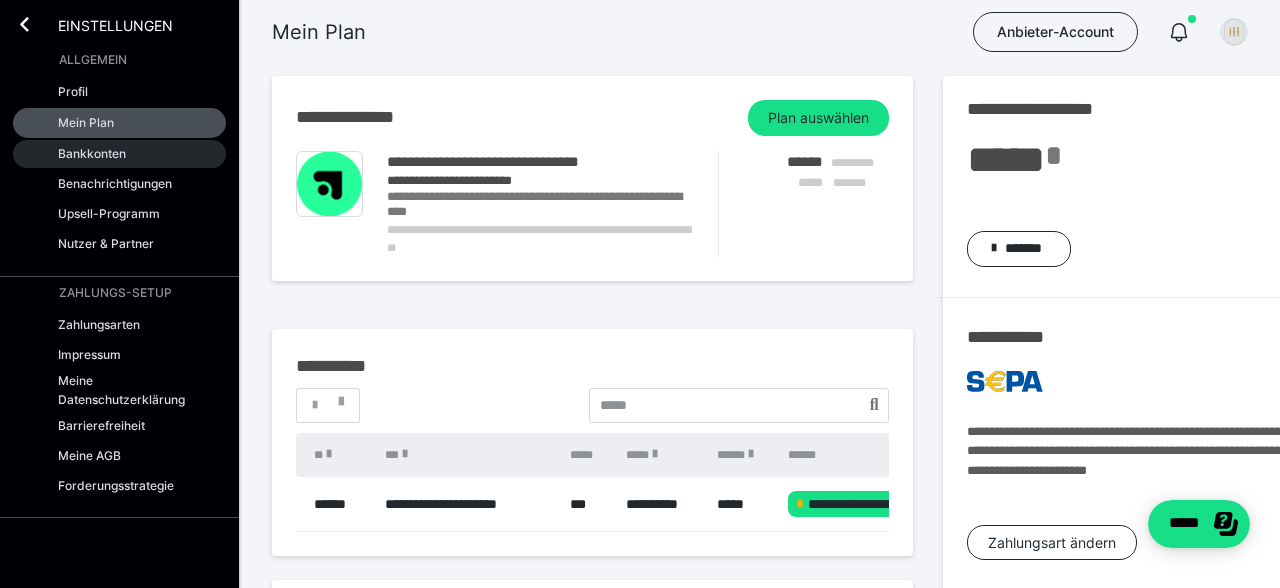 click on "Bankkonten" at bounding box center [92, 153] 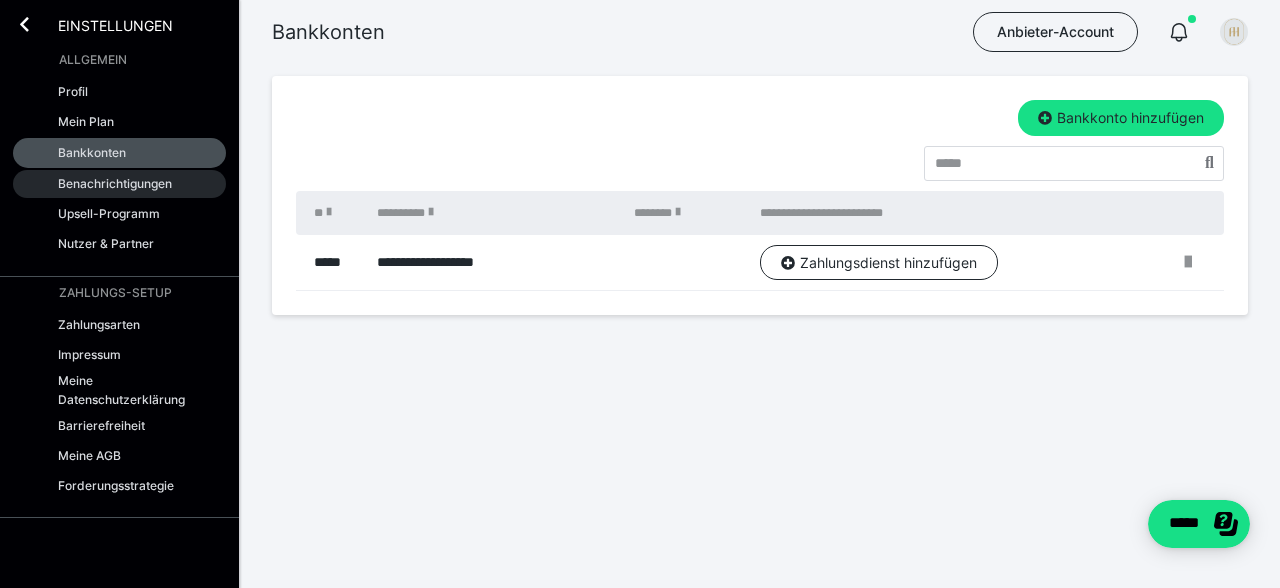 click on "Benachrichtigungen" at bounding box center (115, 183) 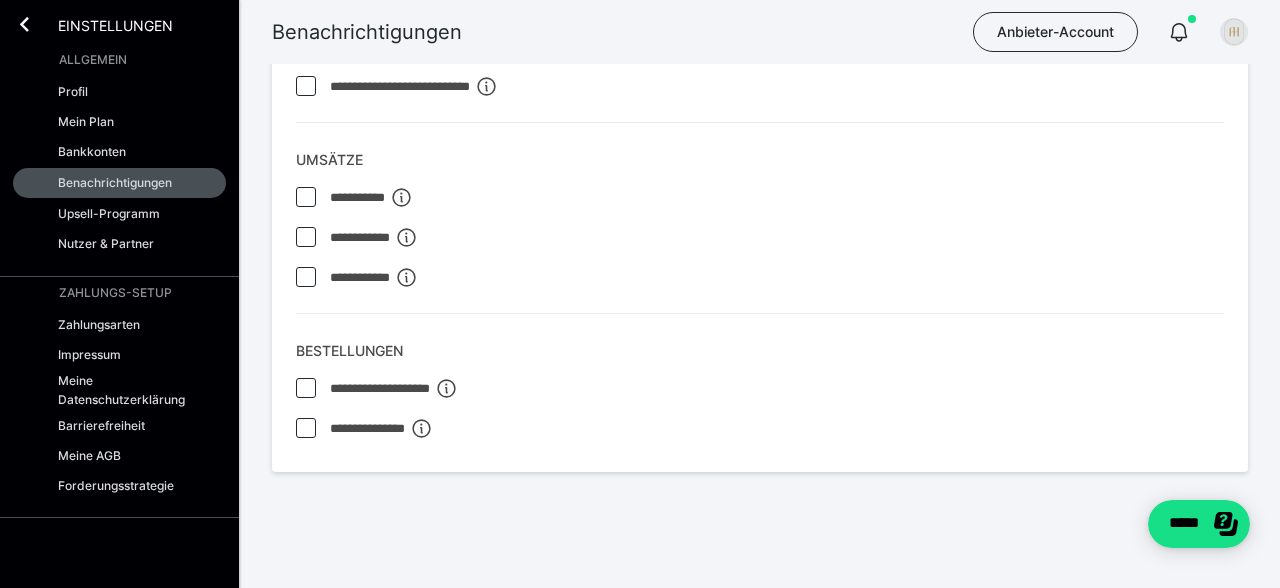 scroll, scrollTop: 0, scrollLeft: 0, axis: both 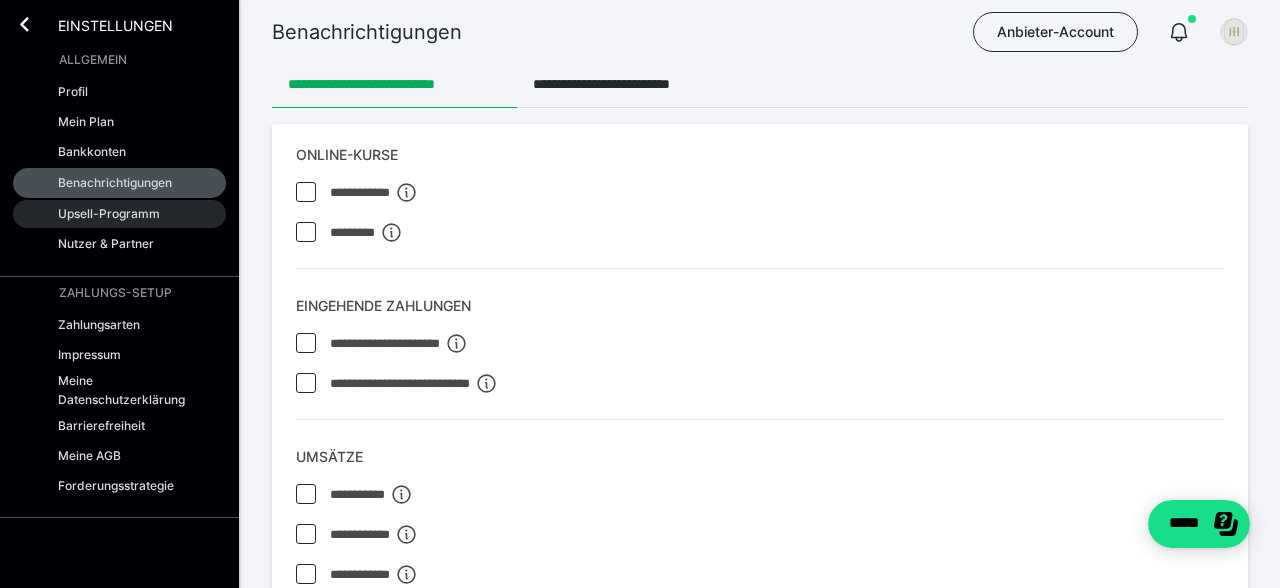 click on "Upsell-Programm" at bounding box center (109, 213) 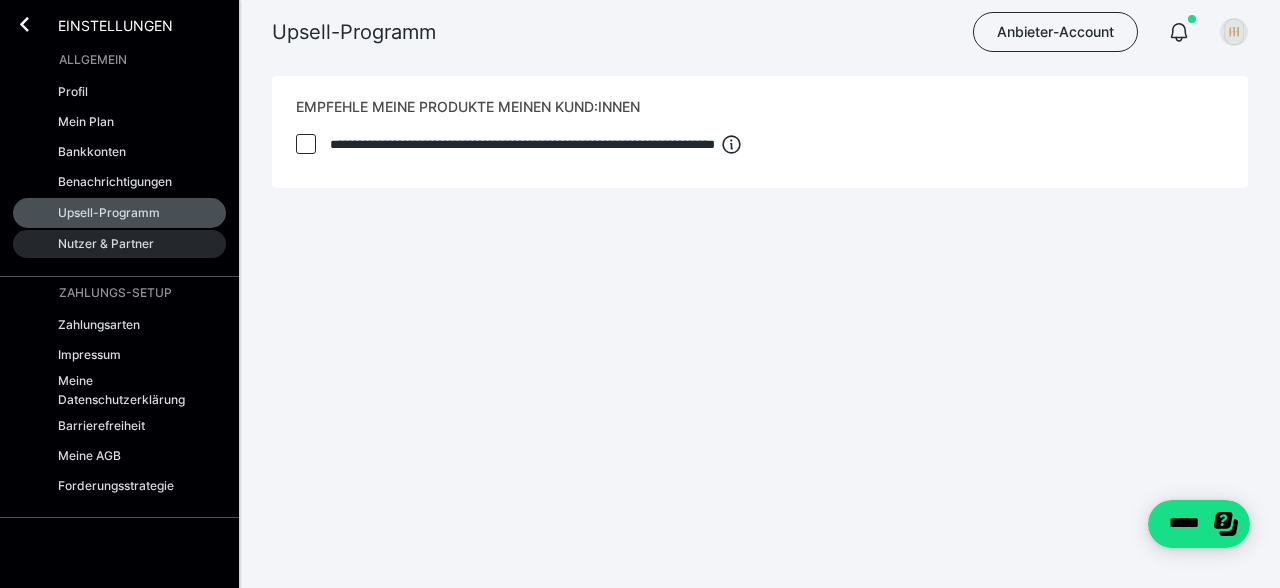 click on "Nutzer & Partner" at bounding box center [106, 243] 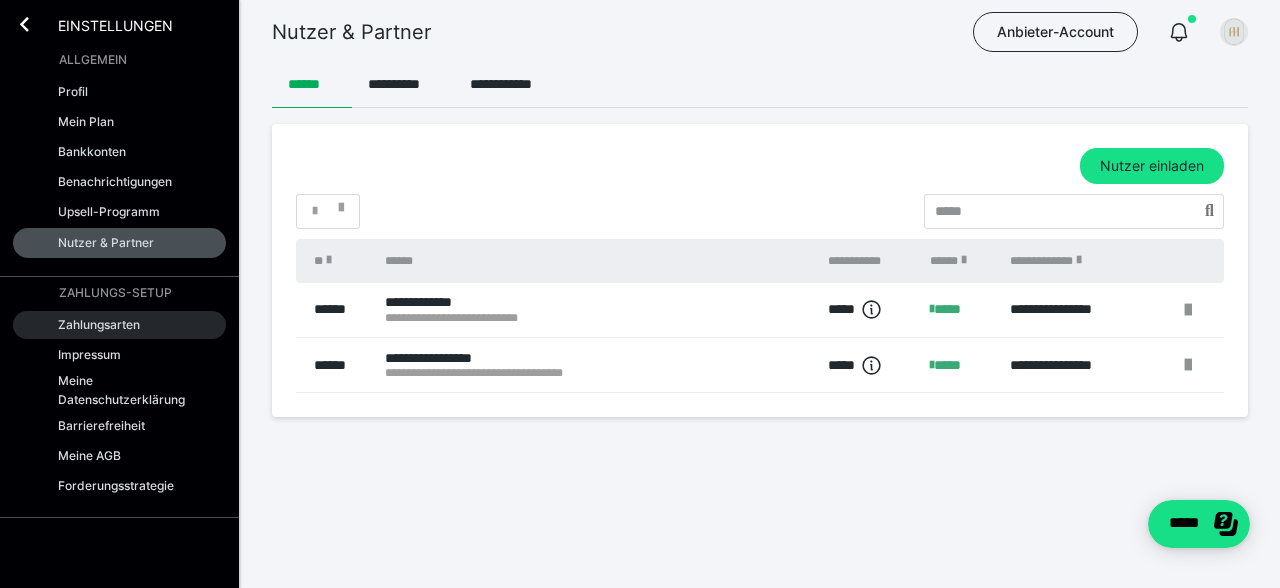 click on "Zahlungsarten" at bounding box center (99, 324) 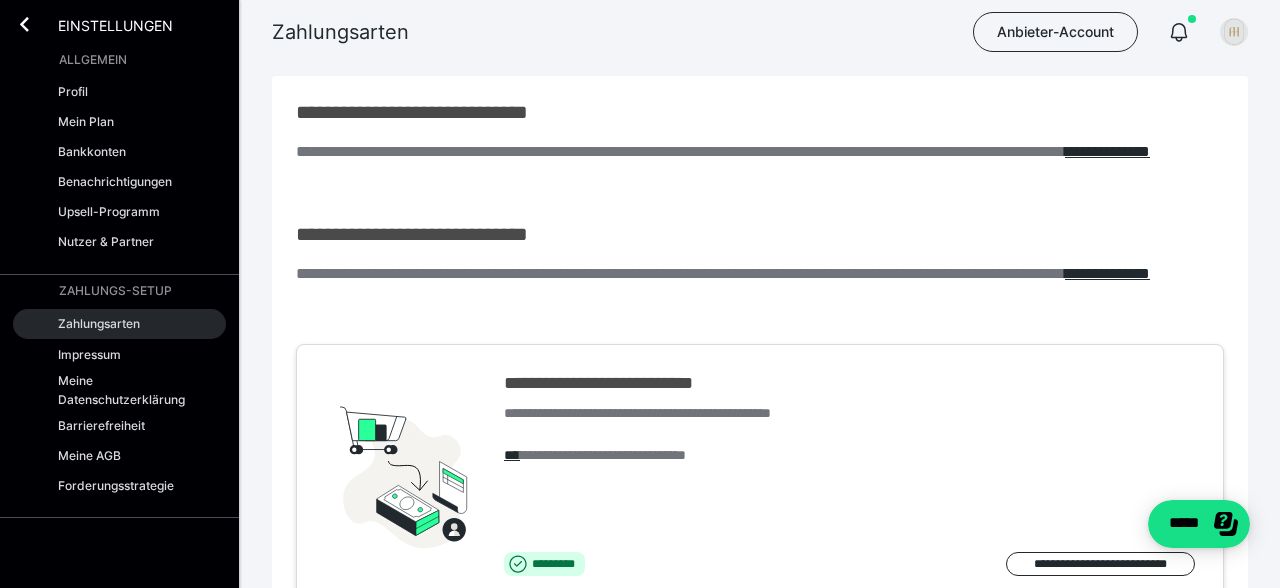 scroll, scrollTop: 0, scrollLeft: 0, axis: both 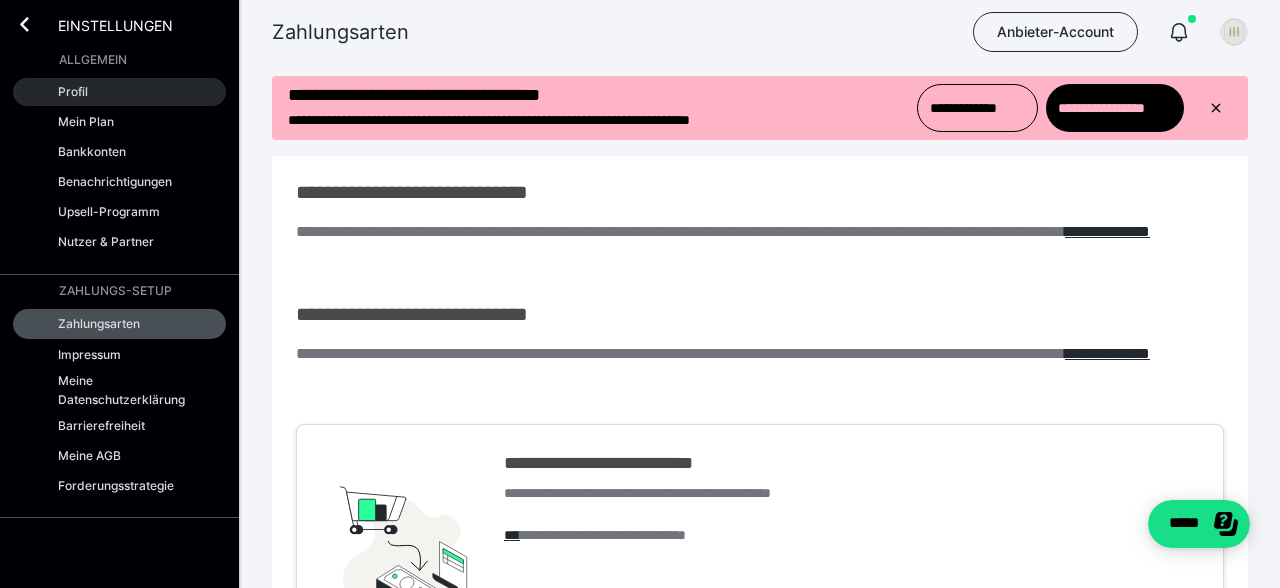 click on "Profil" at bounding box center (73, 91) 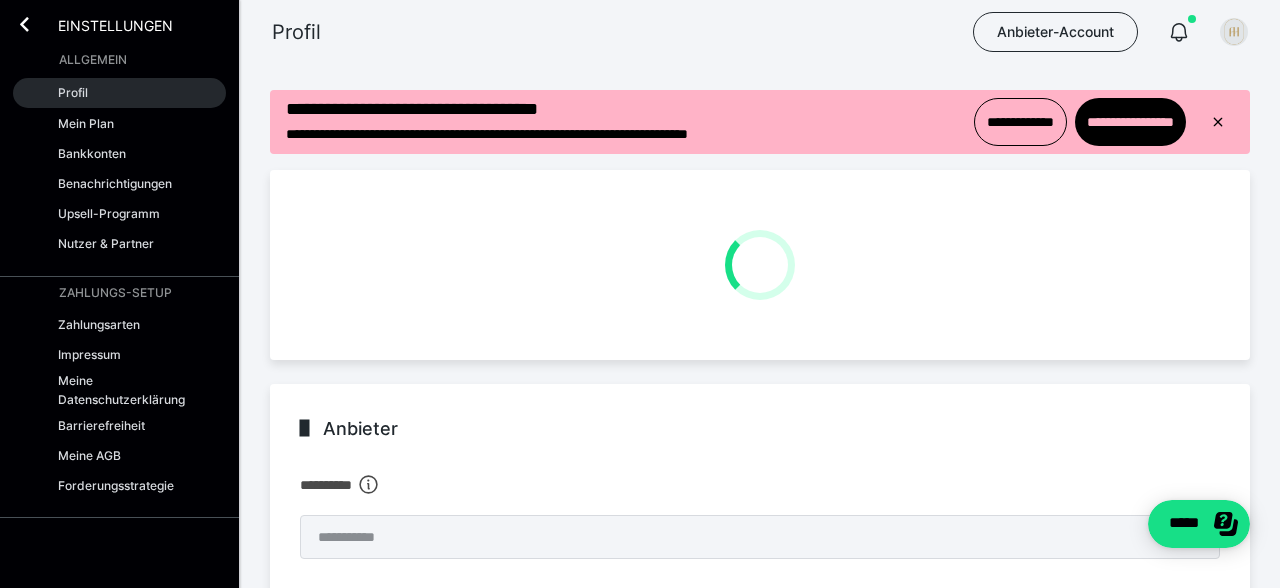scroll, scrollTop: 0, scrollLeft: 0, axis: both 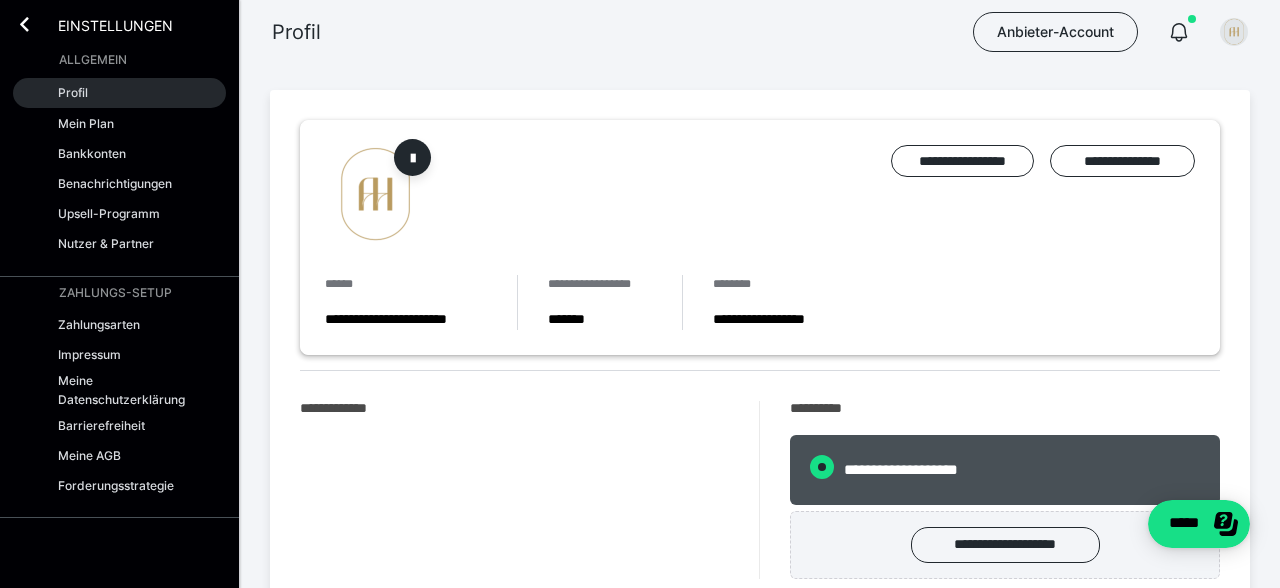 radio on "****" 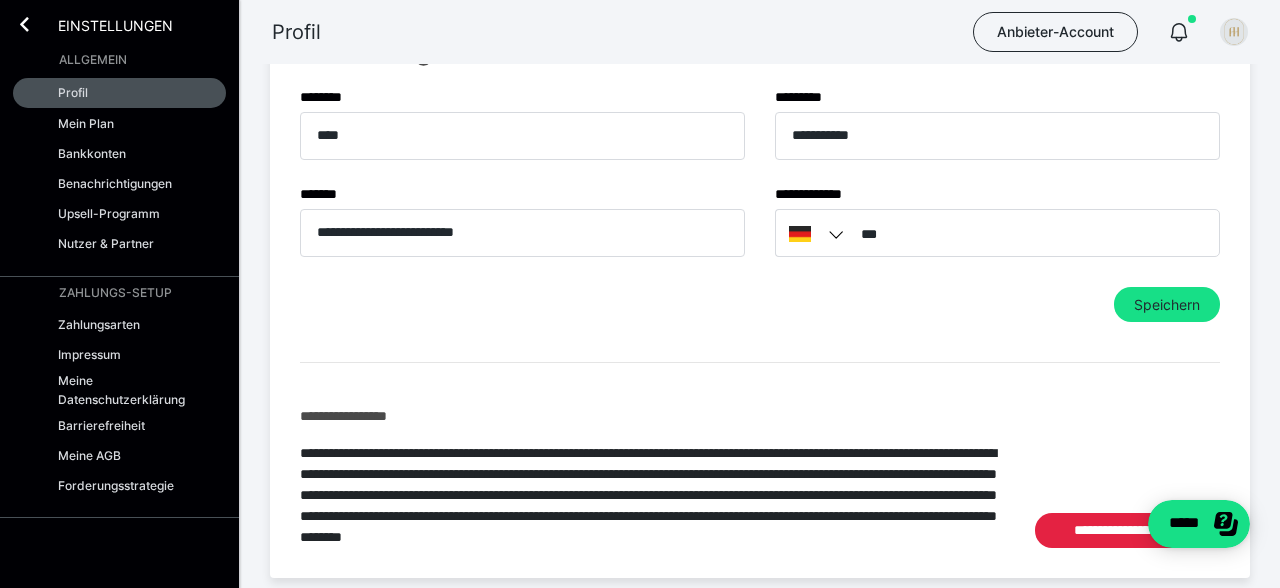 scroll, scrollTop: 953, scrollLeft: 0, axis: vertical 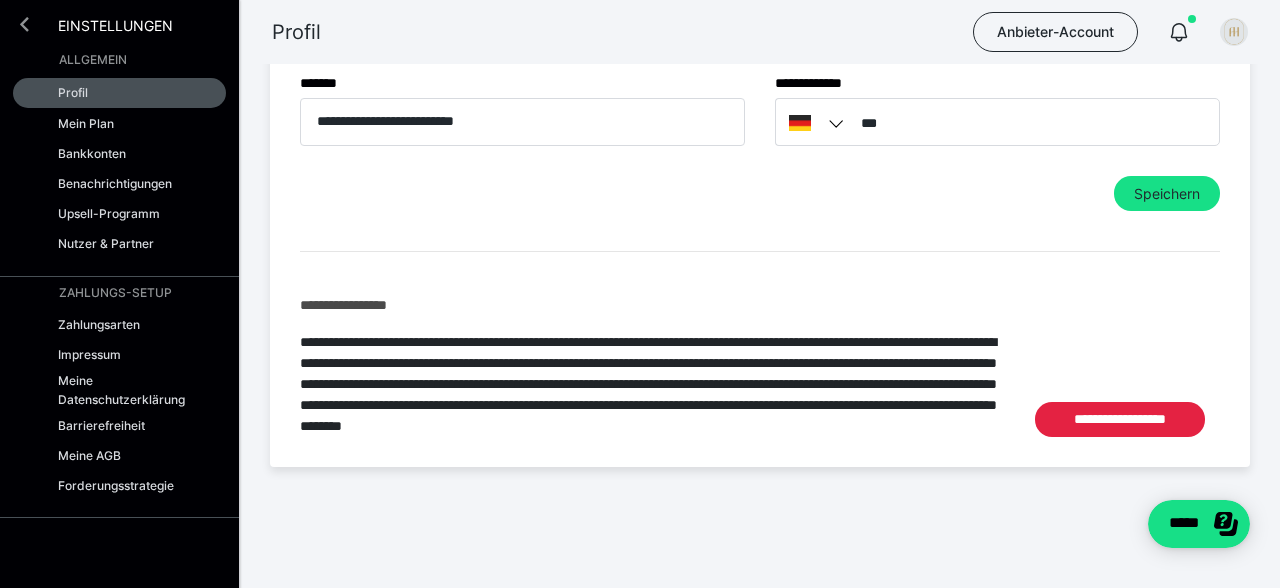 click at bounding box center [24, 24] 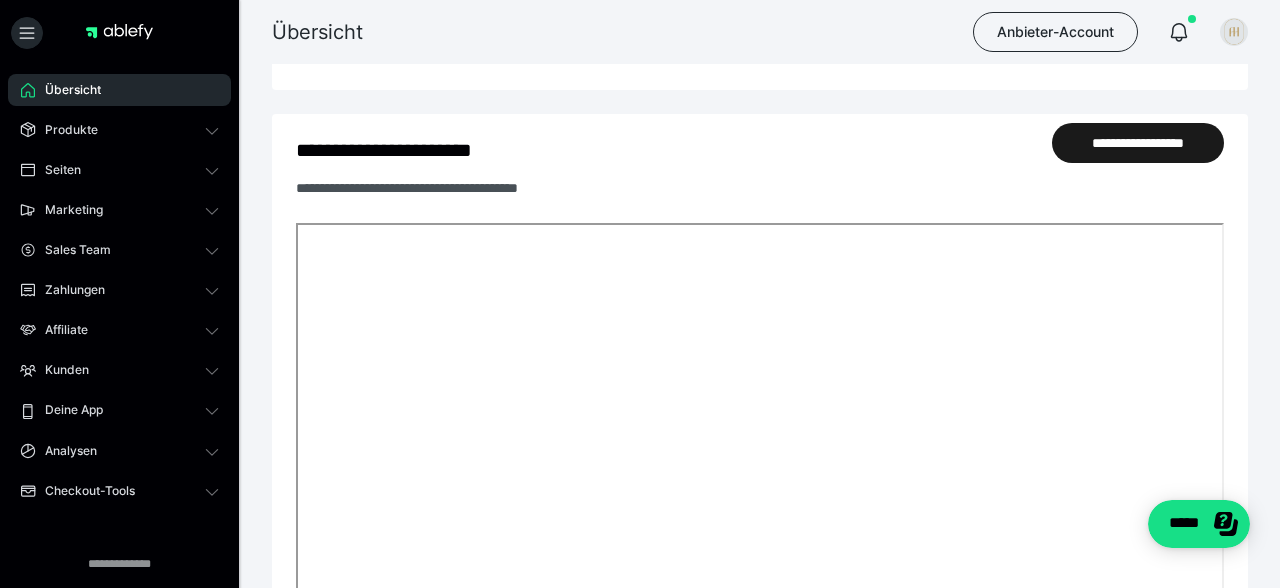 scroll, scrollTop: 1170, scrollLeft: 0, axis: vertical 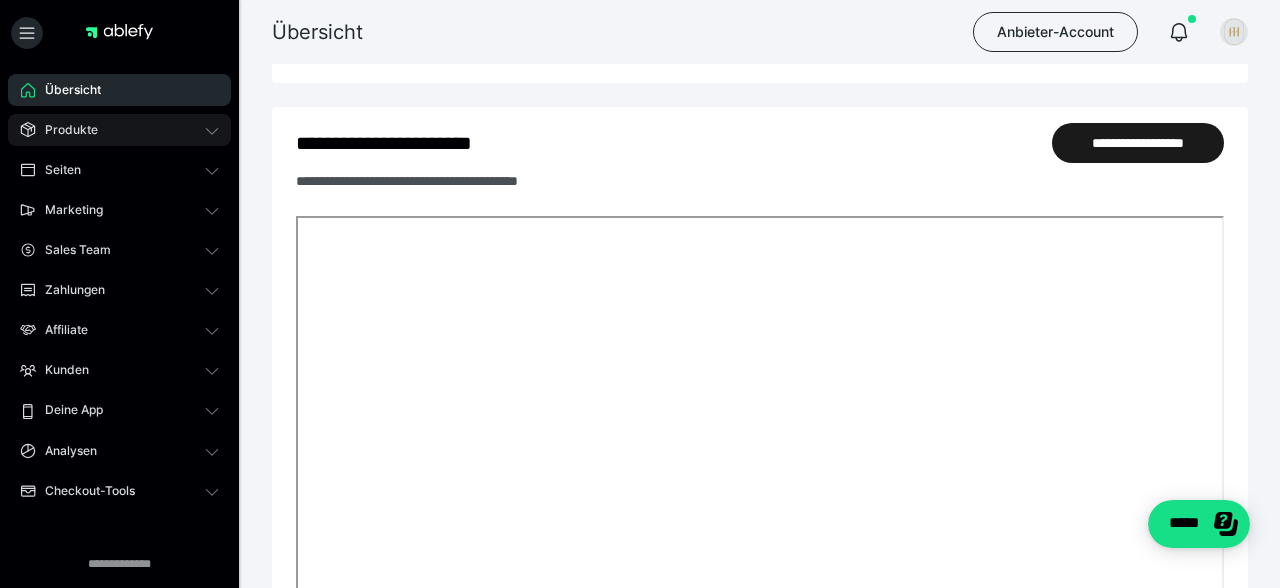click on "Produkte" at bounding box center [119, 130] 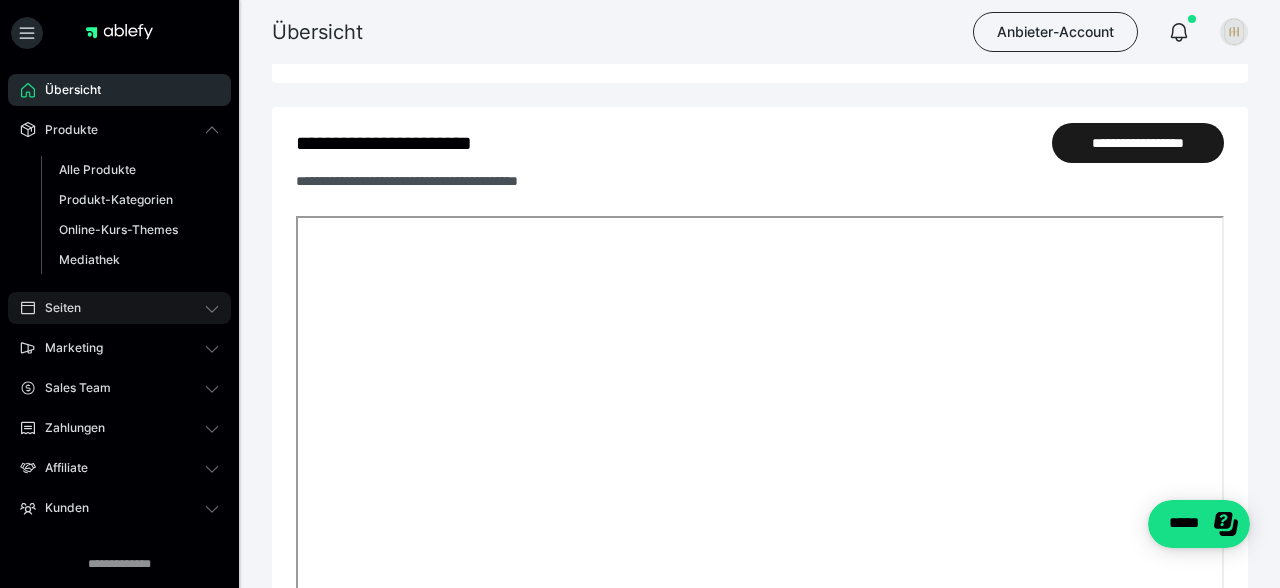 click on "Seiten" at bounding box center (119, 308) 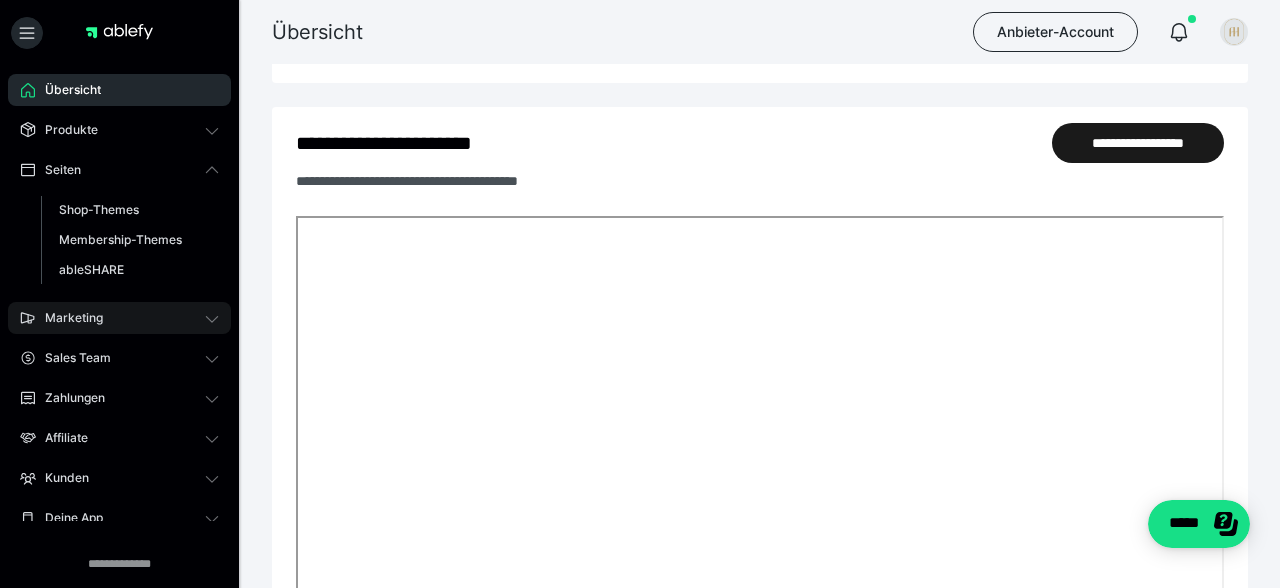 click on "Marketing" at bounding box center (119, 318) 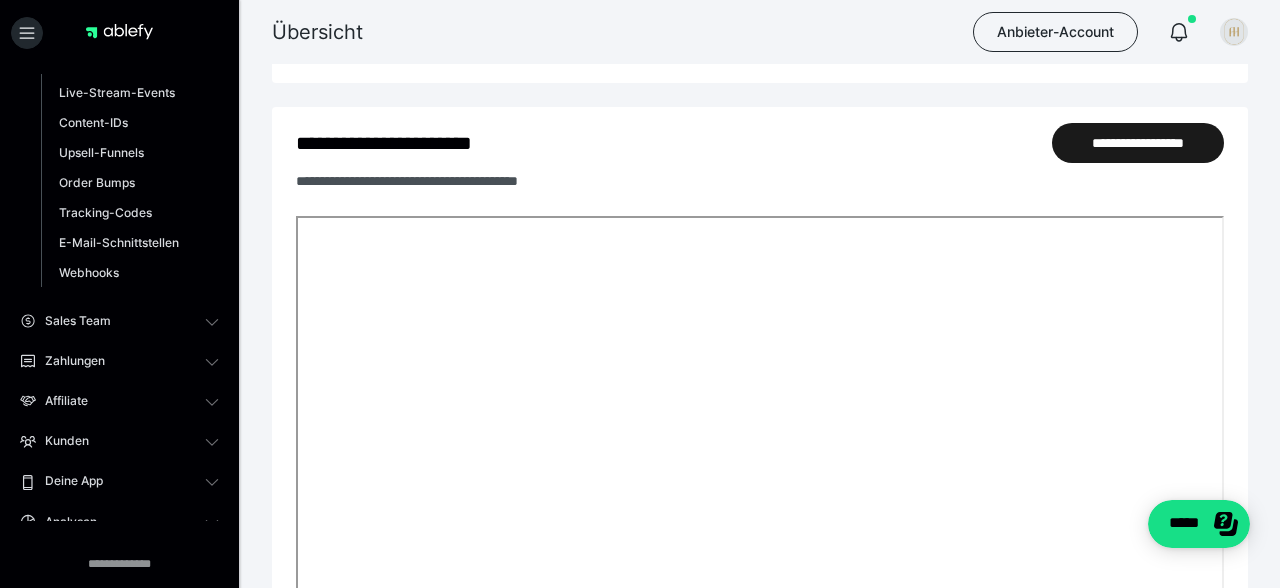 scroll, scrollTop: 218, scrollLeft: 0, axis: vertical 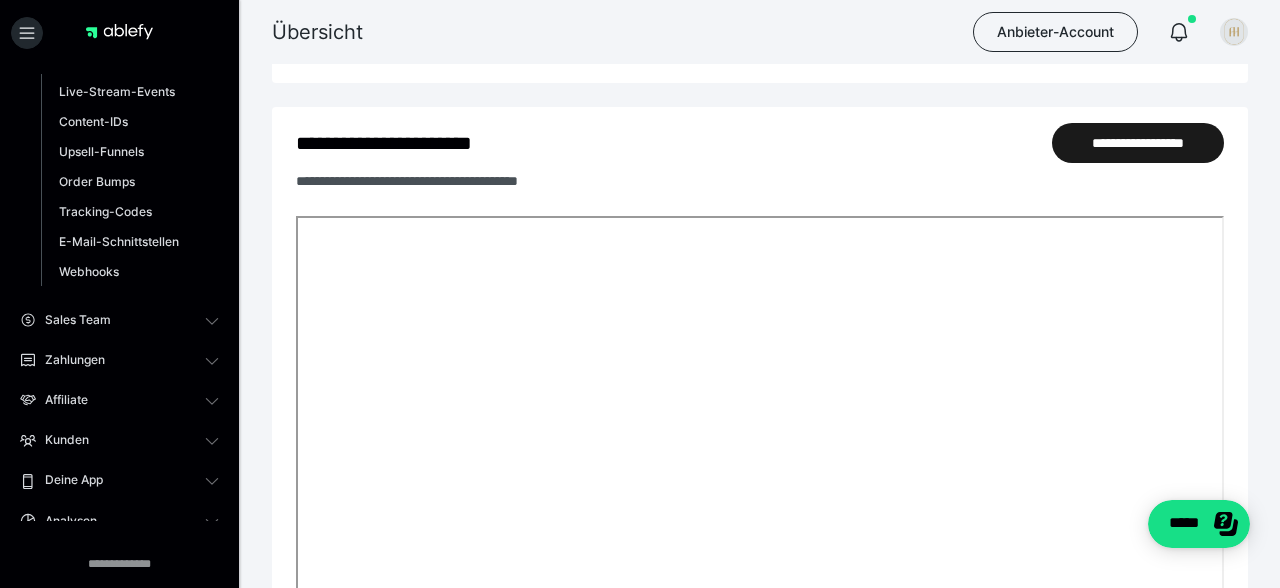 click on "Sales Team" at bounding box center (119, 320) 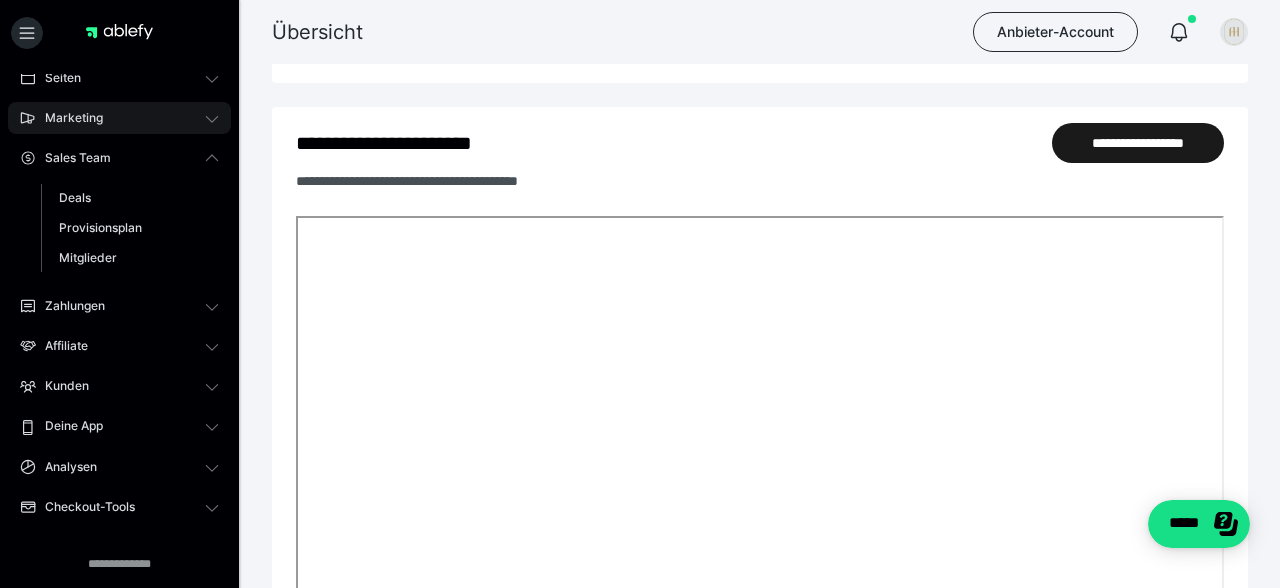 scroll, scrollTop: 89, scrollLeft: 0, axis: vertical 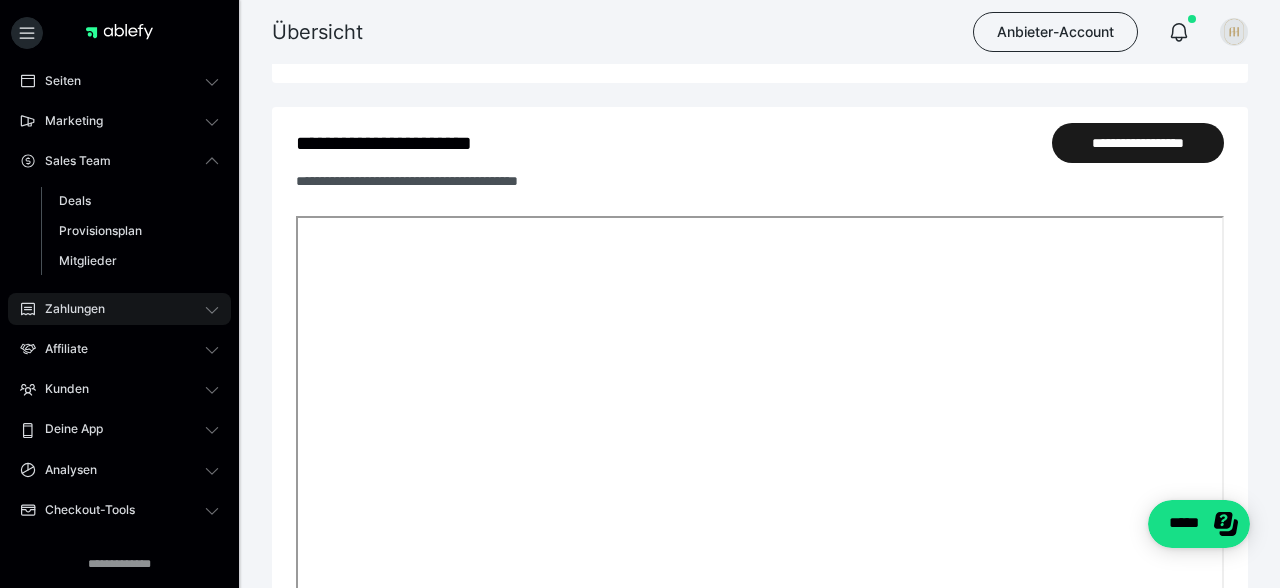 click on "Zahlungen" at bounding box center (119, 309) 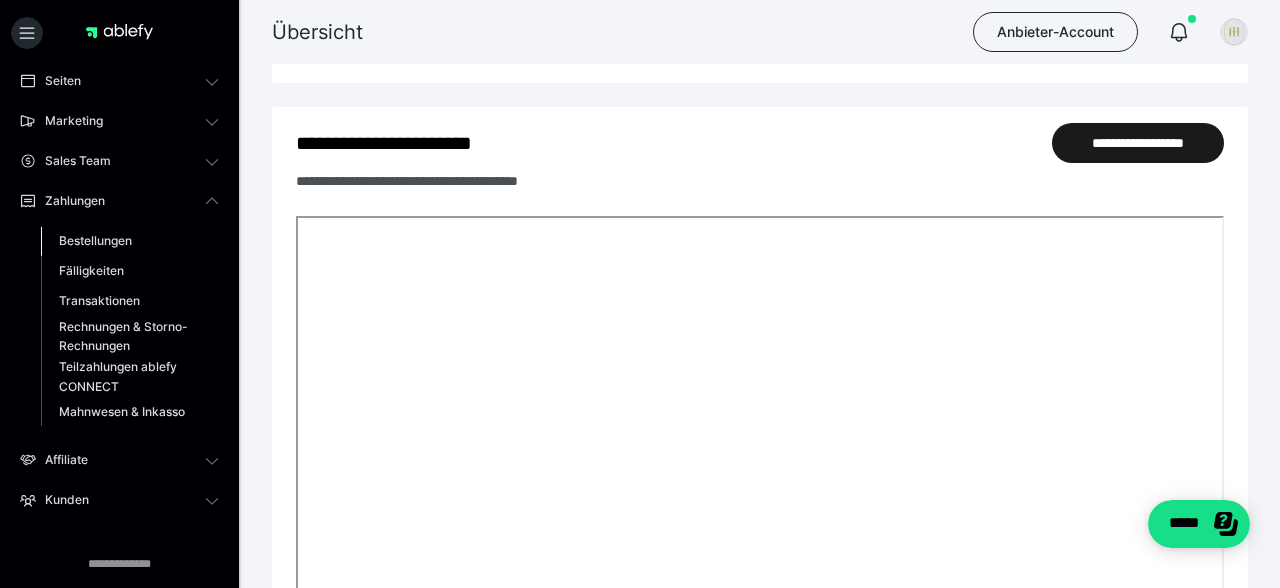 click on "Bestellungen" at bounding box center (95, 240) 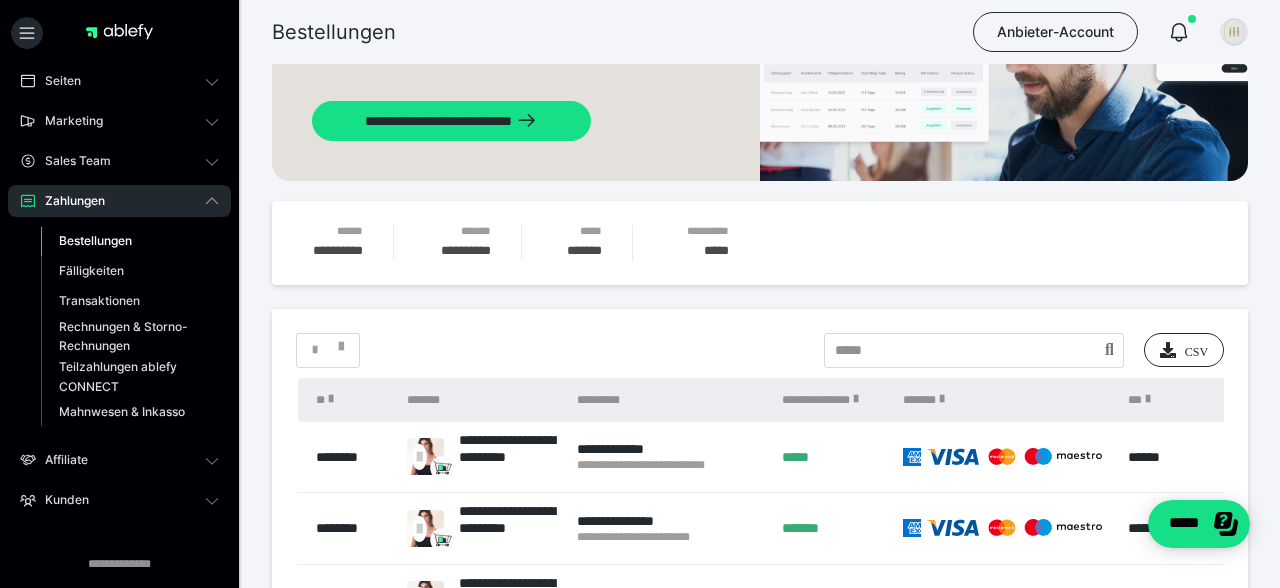 scroll, scrollTop: 205, scrollLeft: 0, axis: vertical 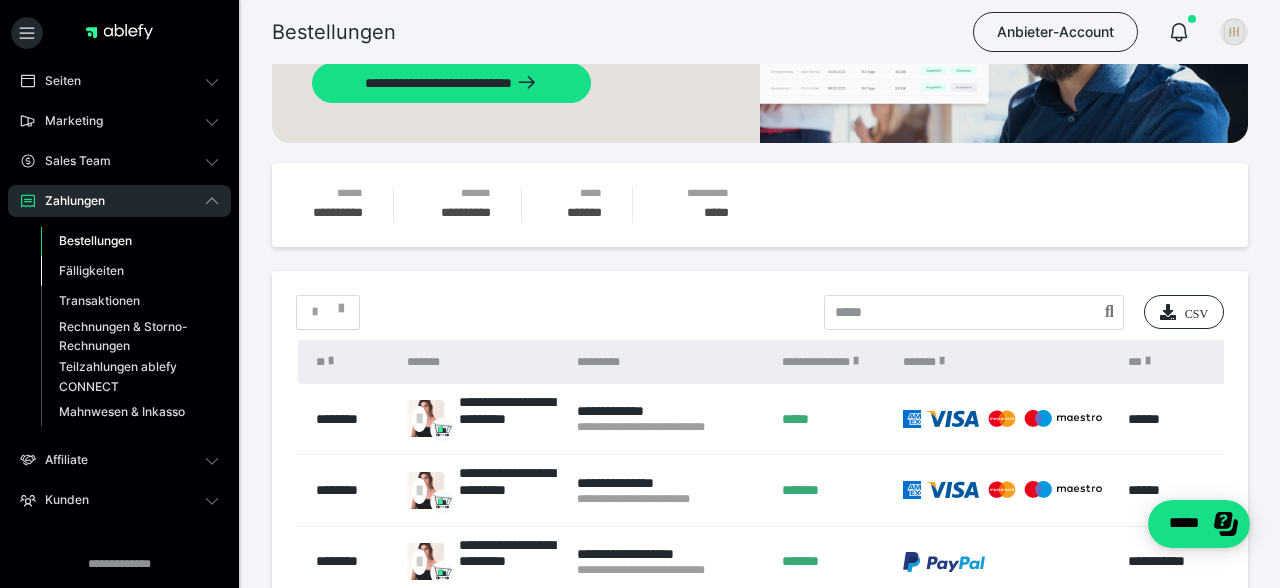 click on "Fälligkeiten" at bounding box center [130, 271] 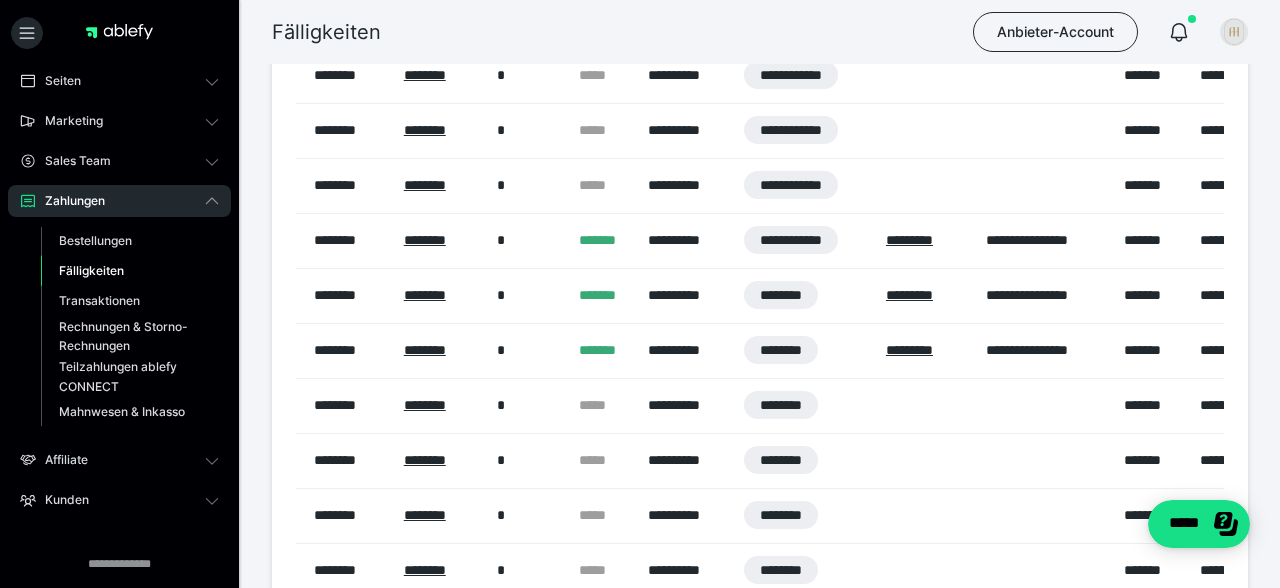 scroll, scrollTop: 0, scrollLeft: 0, axis: both 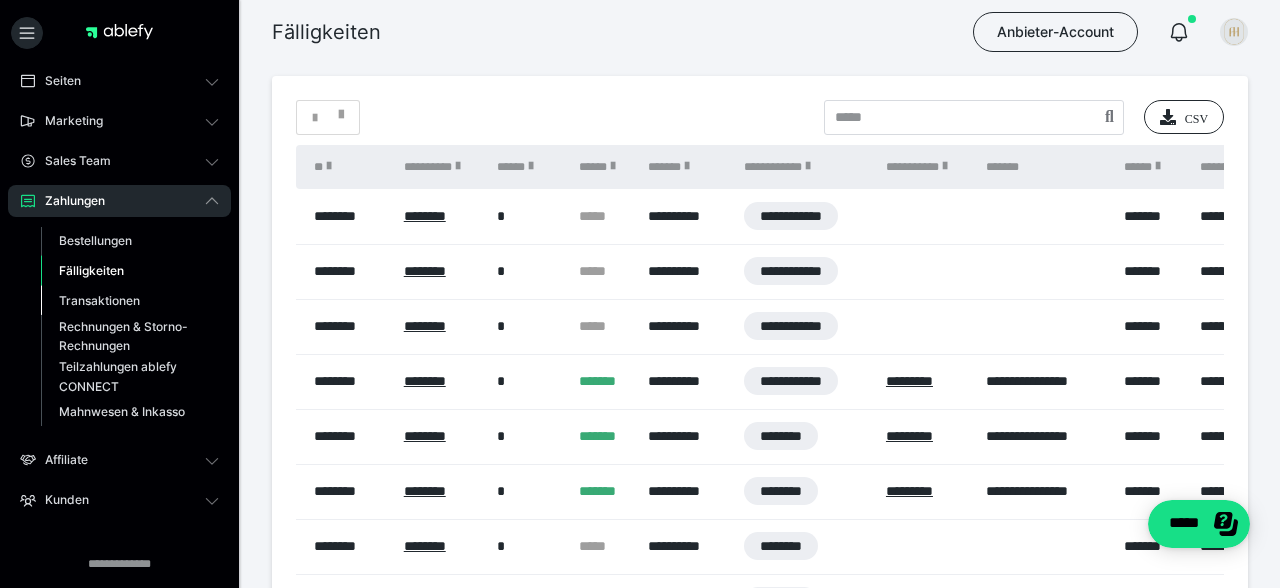 click on "Transaktionen" at bounding box center [99, 300] 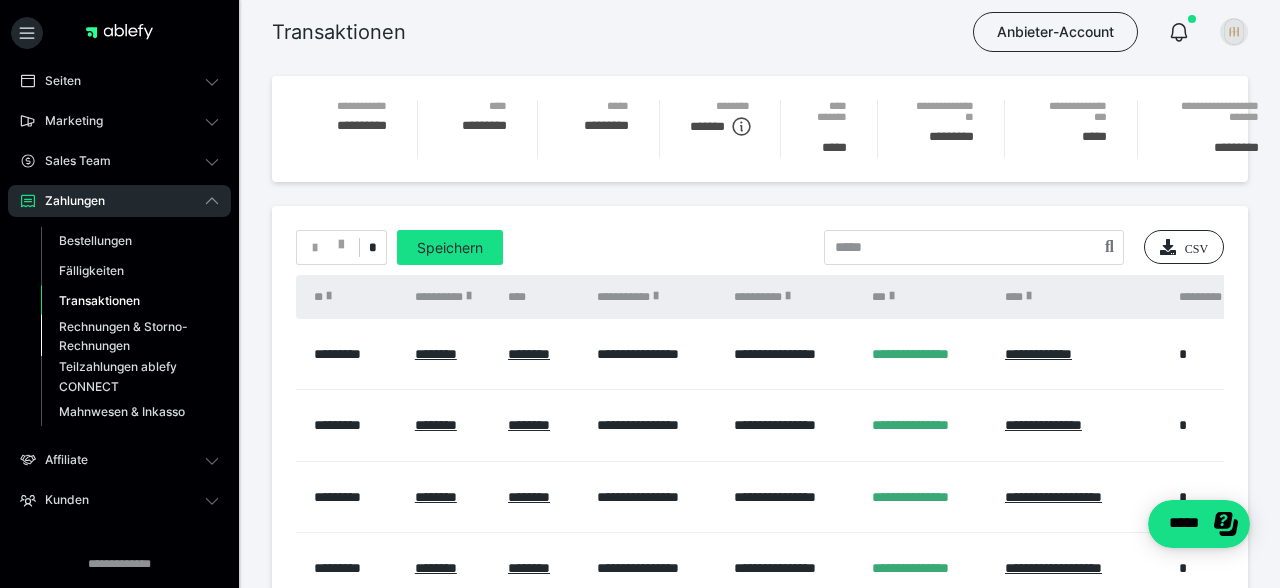 click on "Rechnungen & Storno-Rechnungen" at bounding box center [126, 336] 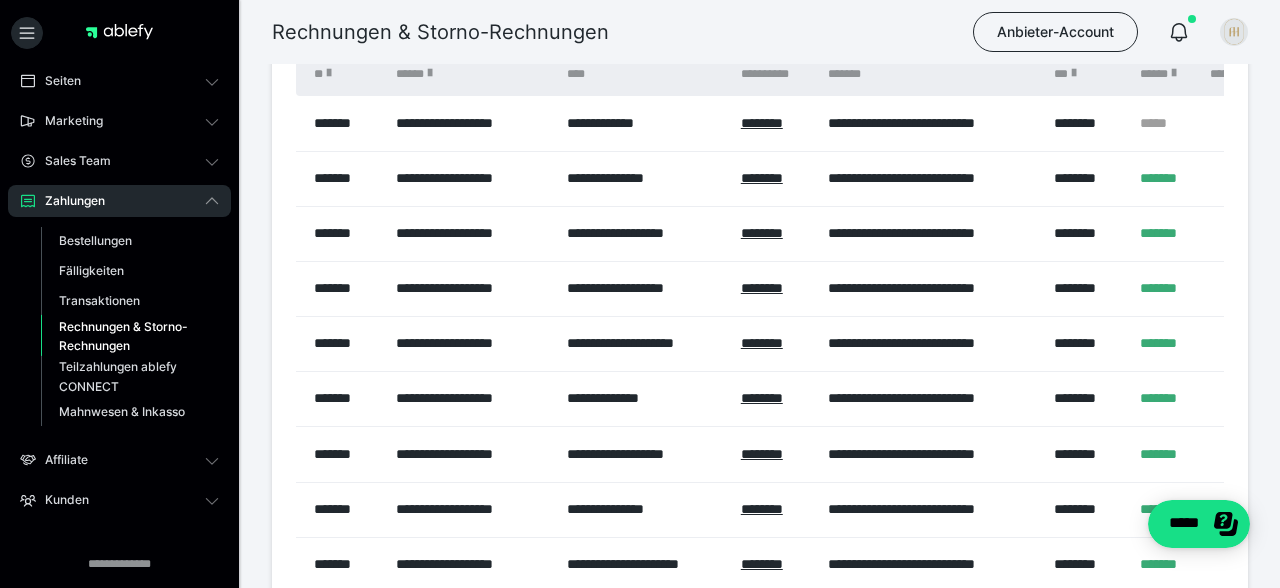 scroll, scrollTop: 432, scrollLeft: 0, axis: vertical 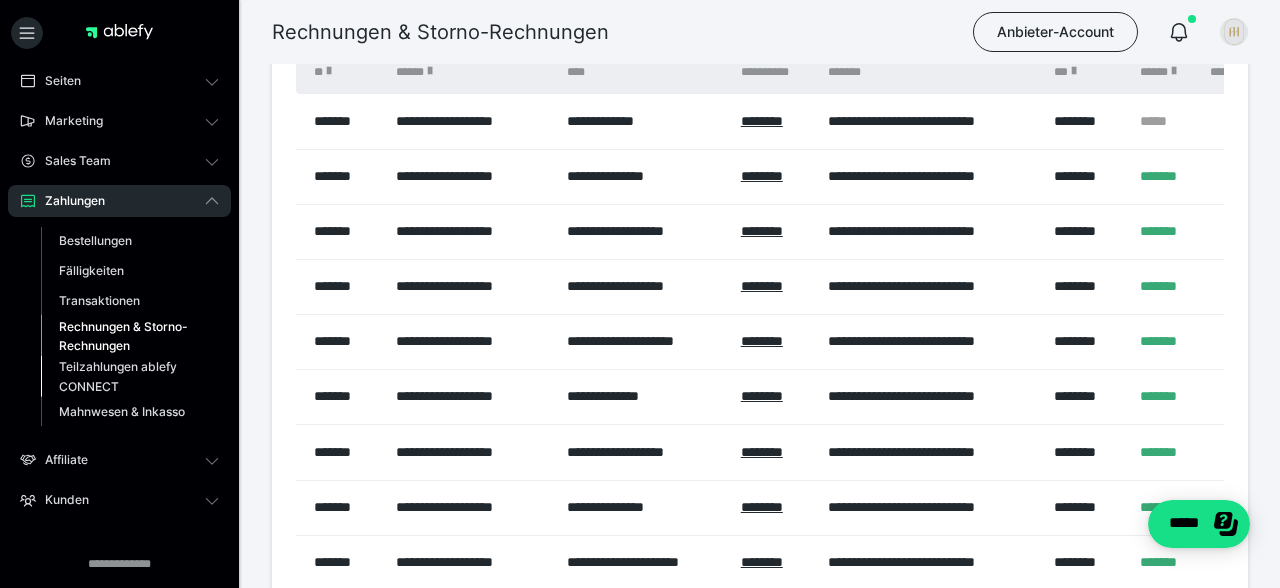 click on "Teilzahlungen ablefy CONNECT" at bounding box center (126, 376) 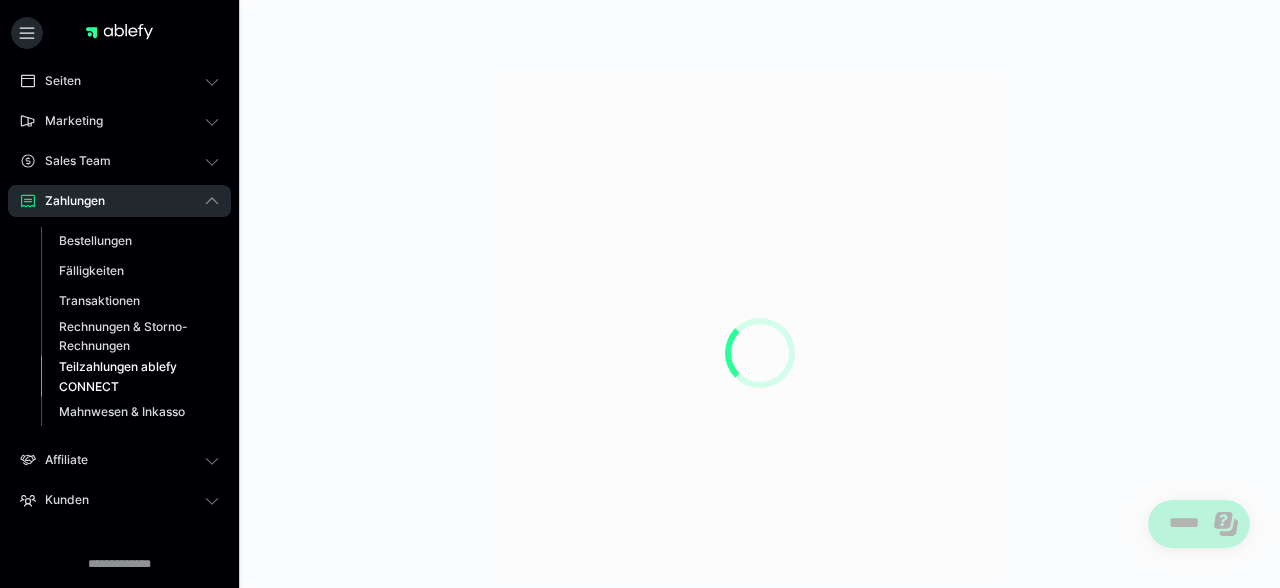 scroll, scrollTop: 0, scrollLeft: 0, axis: both 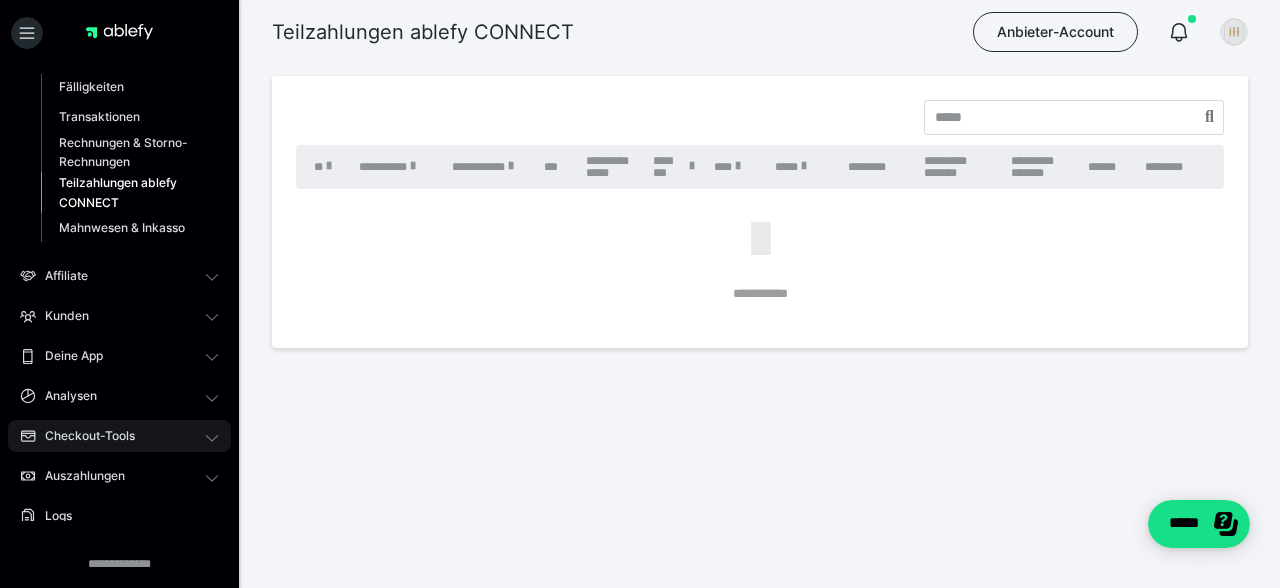 click on "Checkout-Tools" at bounding box center [119, 436] 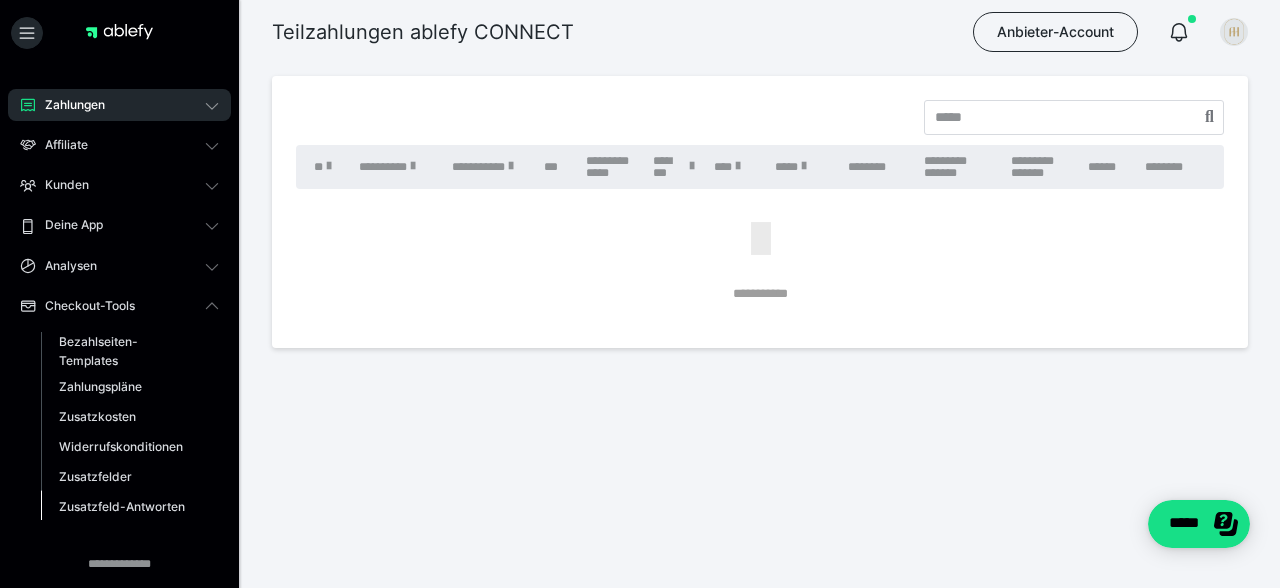 scroll, scrollTop: 184, scrollLeft: 0, axis: vertical 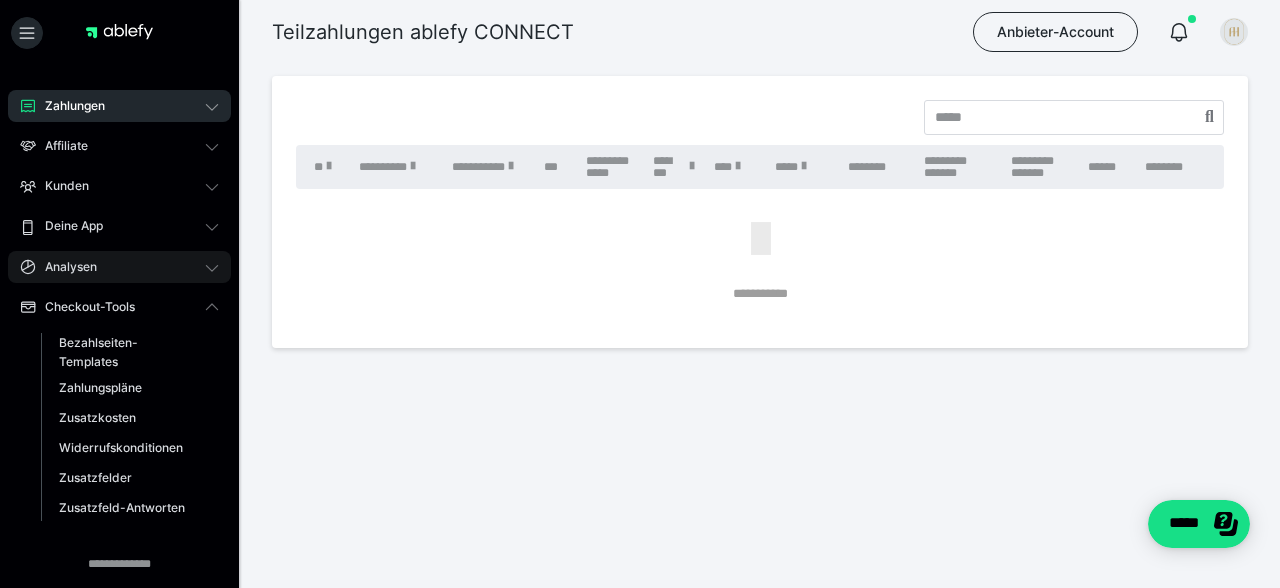 click on "Analysen" at bounding box center (119, 267) 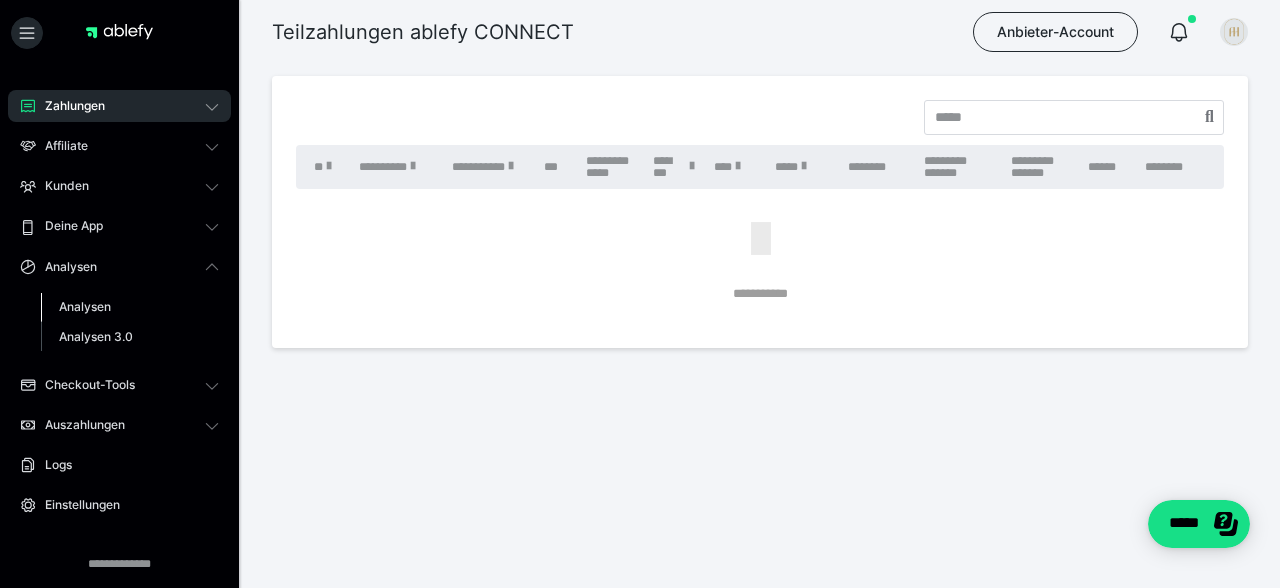 click on "Analysen" at bounding box center [85, 306] 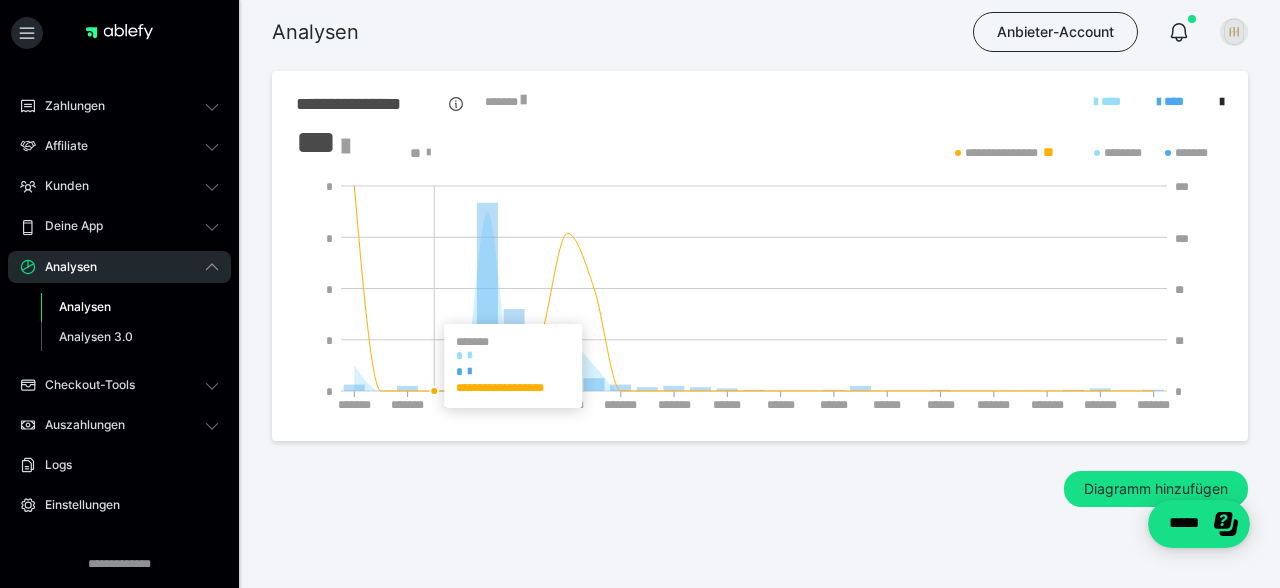 scroll, scrollTop: 471, scrollLeft: 0, axis: vertical 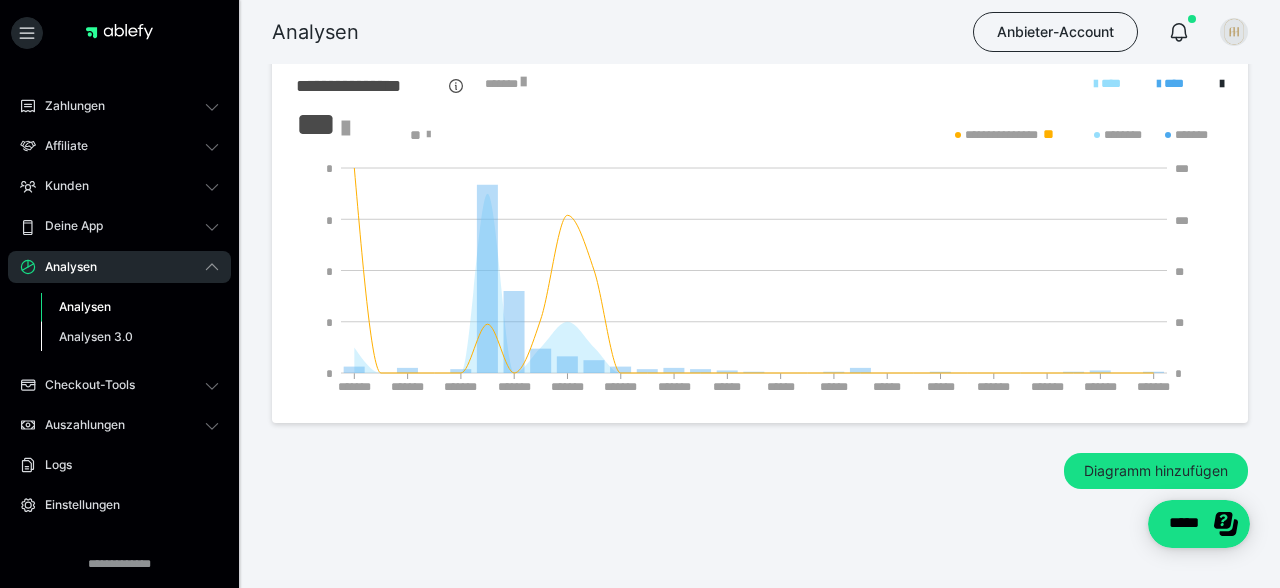 click on "Analysen 3.0" at bounding box center (130, 337) 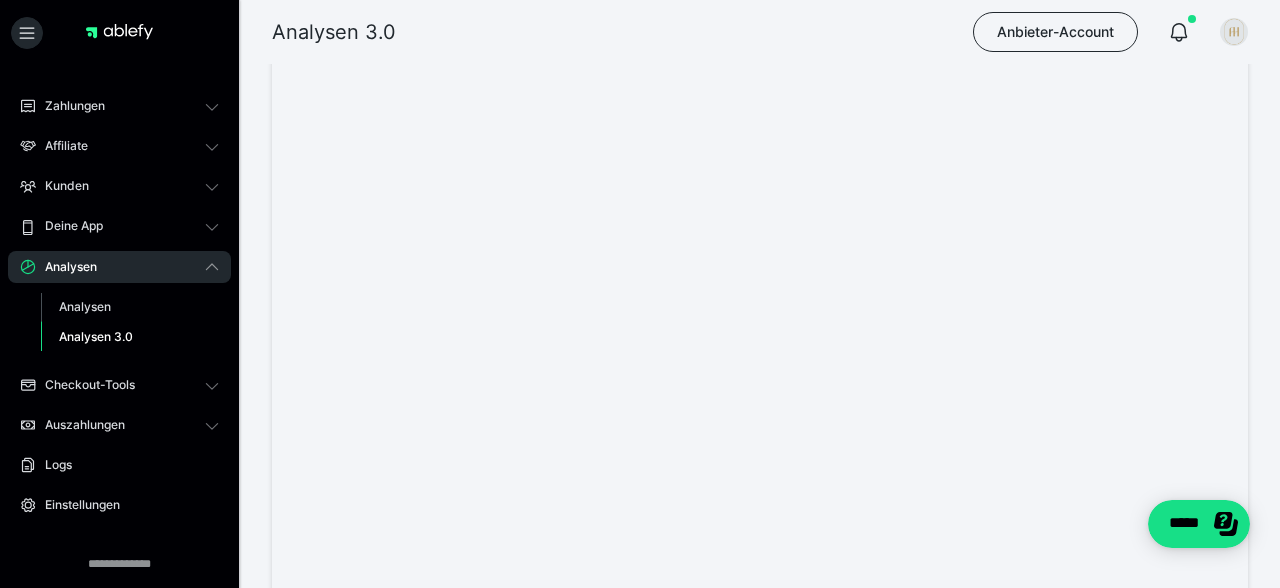 scroll, scrollTop: 1522, scrollLeft: 0, axis: vertical 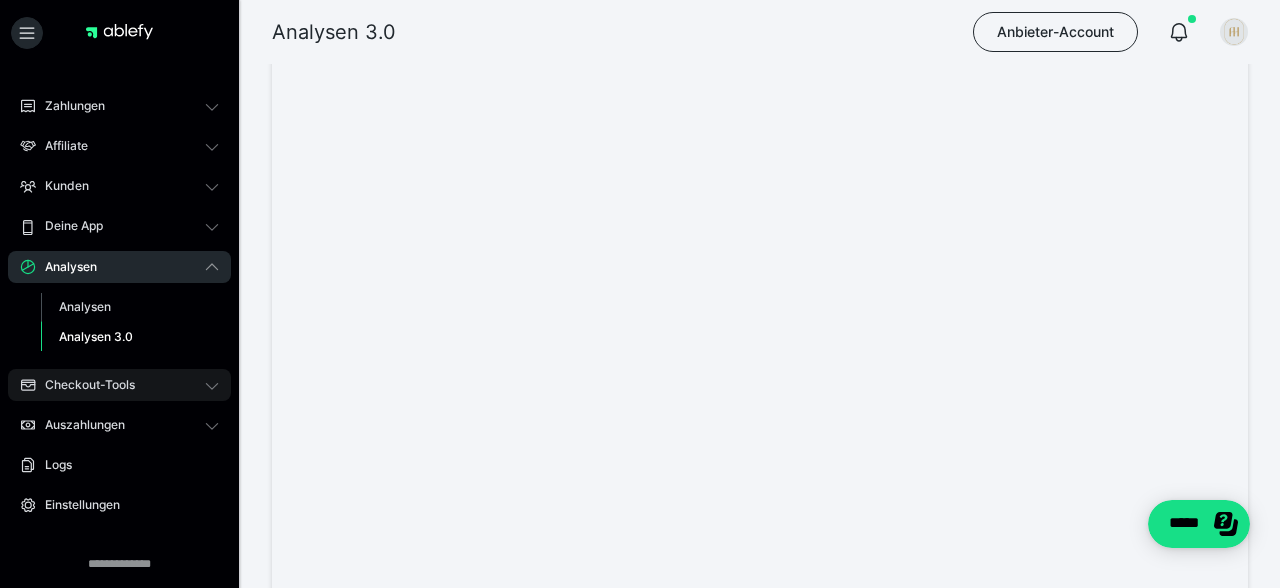 click on "Checkout-Tools" at bounding box center (119, 385) 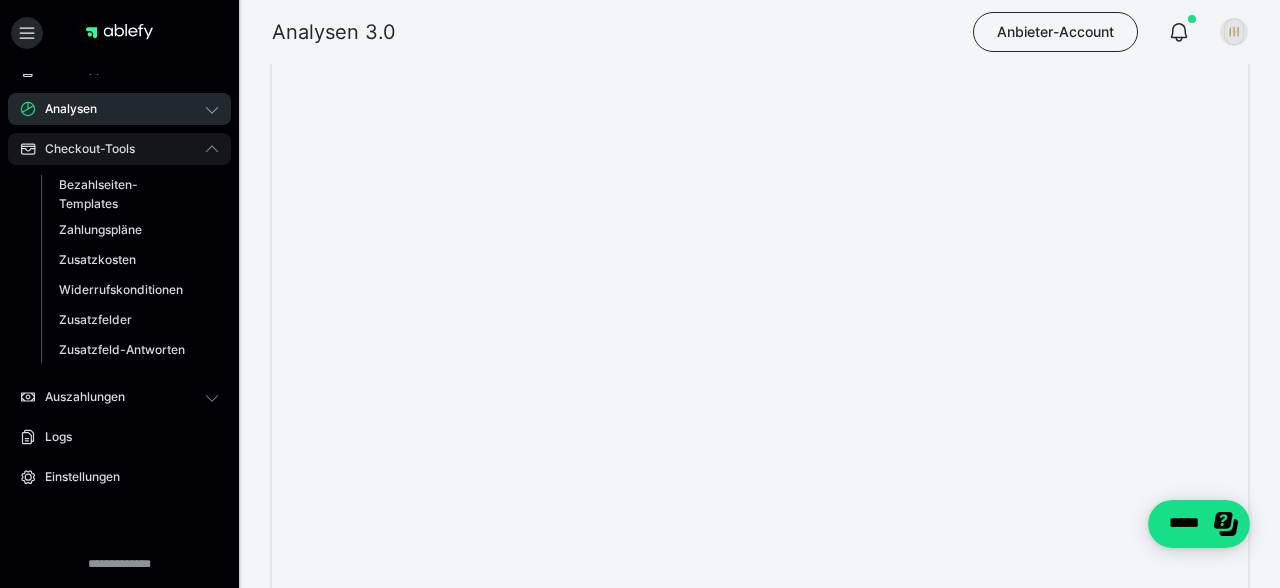 scroll, scrollTop: 344, scrollLeft: 0, axis: vertical 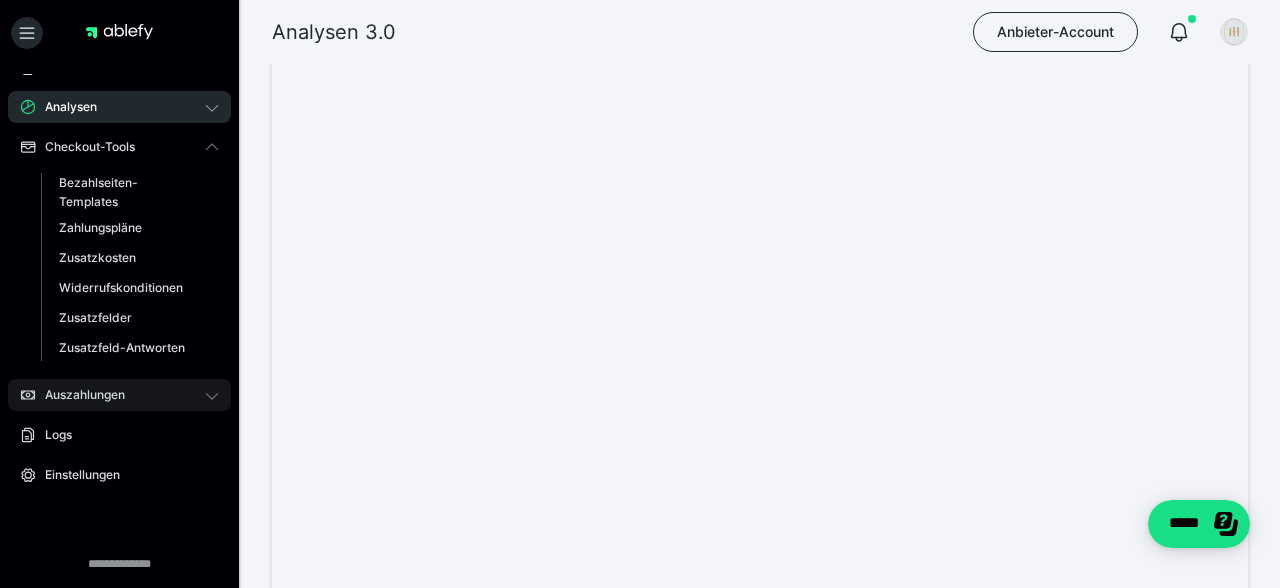 click on "Auszahlungen" at bounding box center [119, 395] 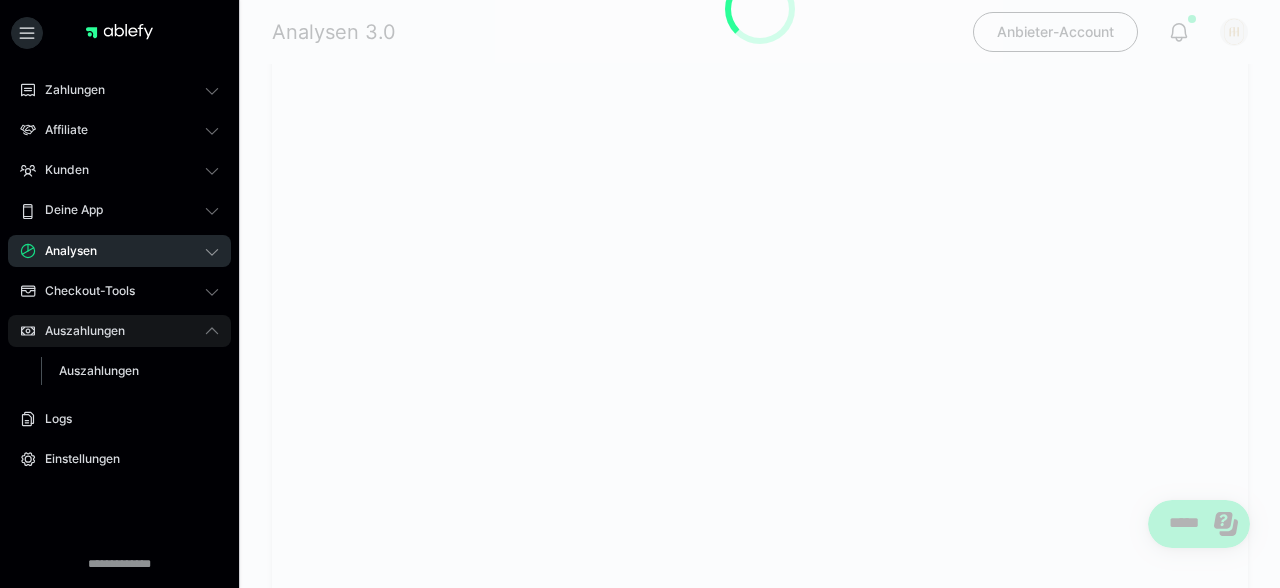 scroll, scrollTop: 199, scrollLeft: 0, axis: vertical 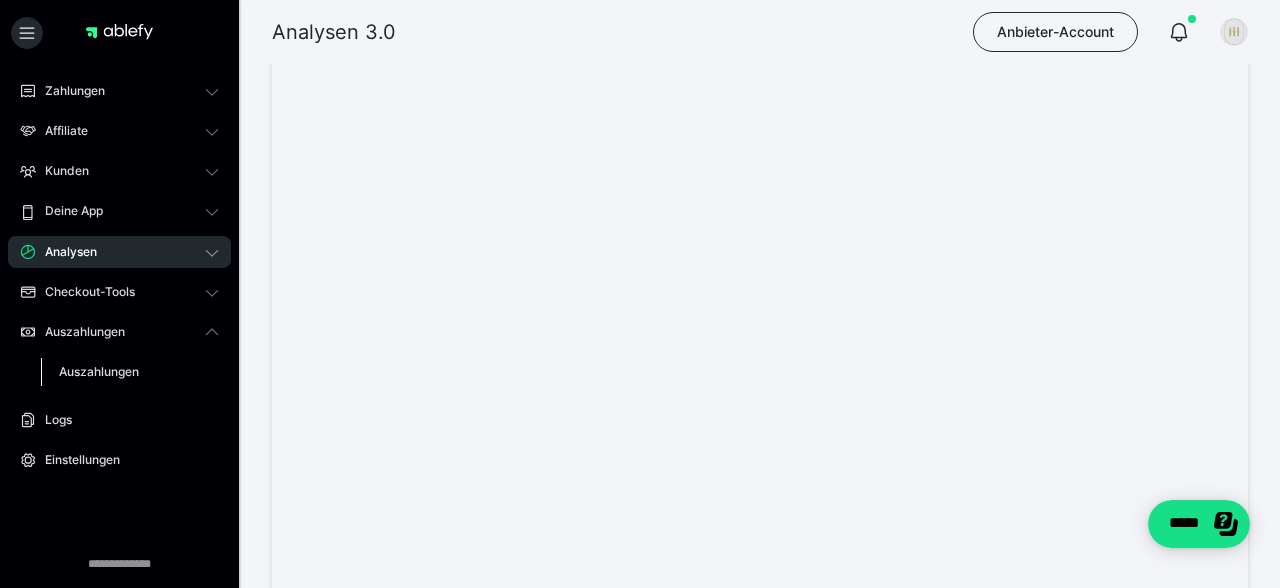 click on "Auszahlungen" at bounding box center (99, 371) 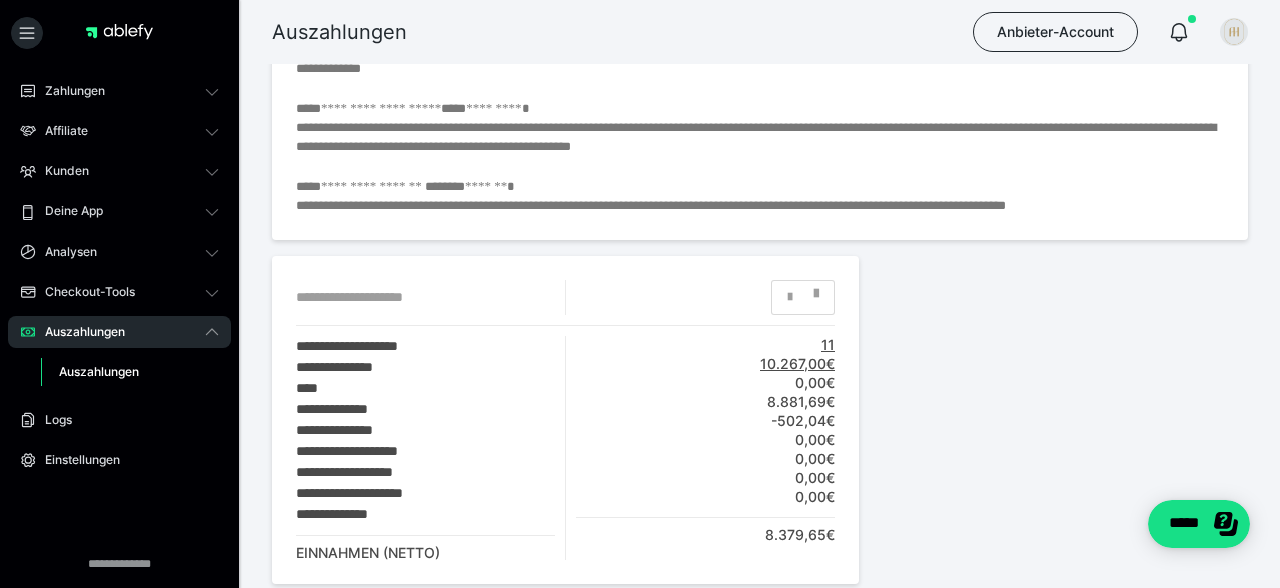 scroll, scrollTop: 788, scrollLeft: 0, axis: vertical 